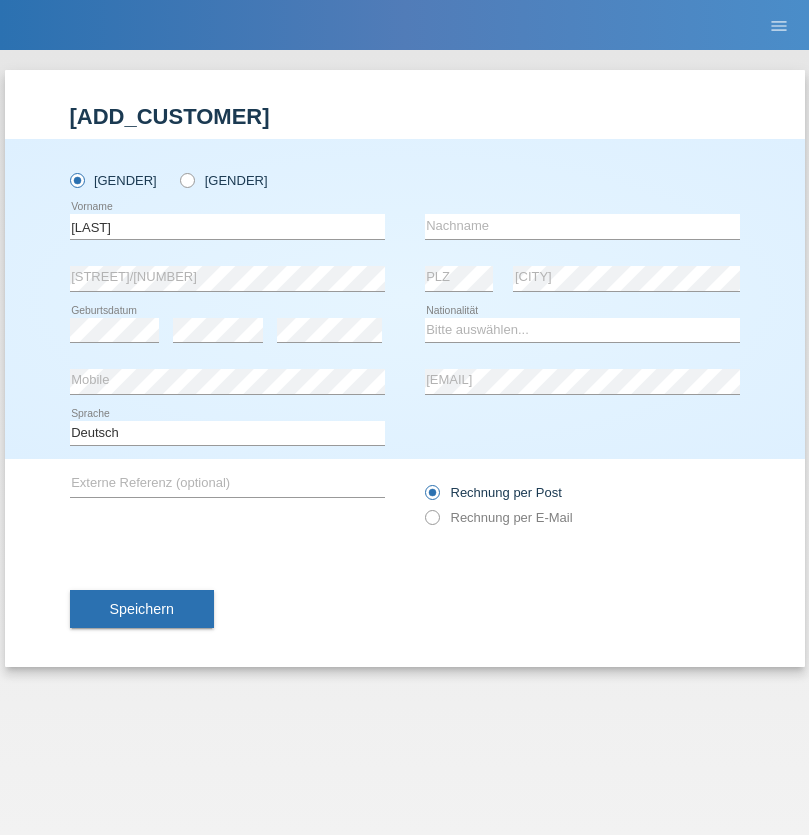 scroll, scrollTop: 0, scrollLeft: 0, axis: both 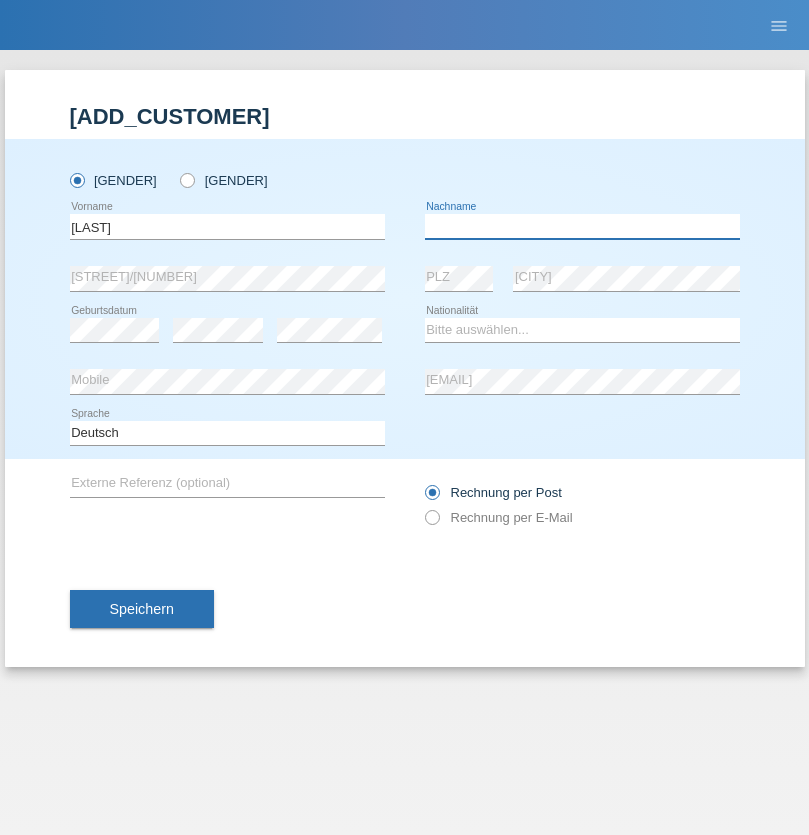 click at bounding box center [582, 226] 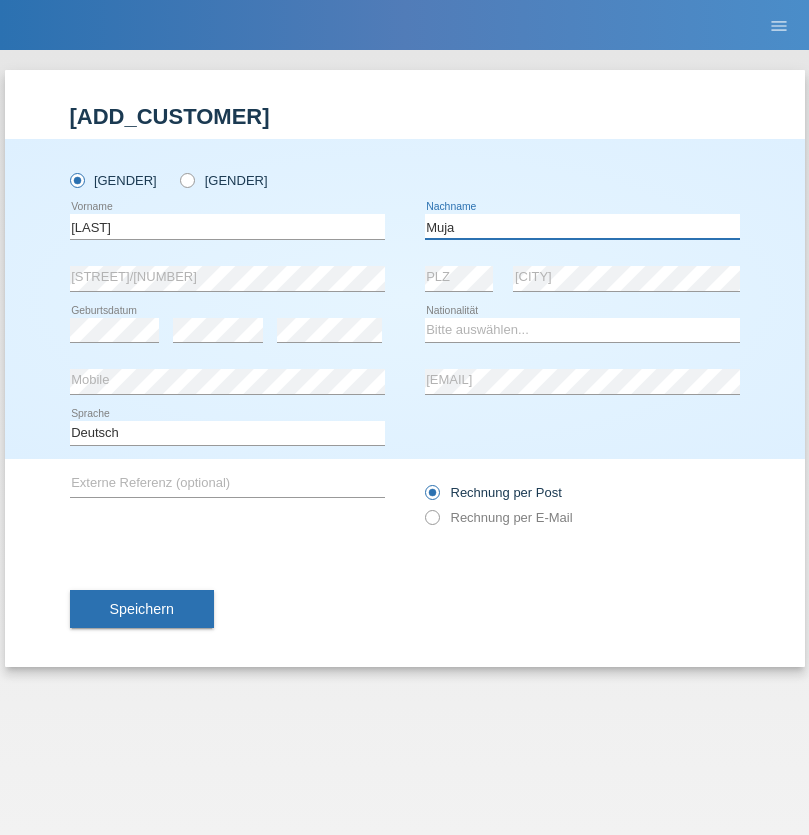 type on "Muja" 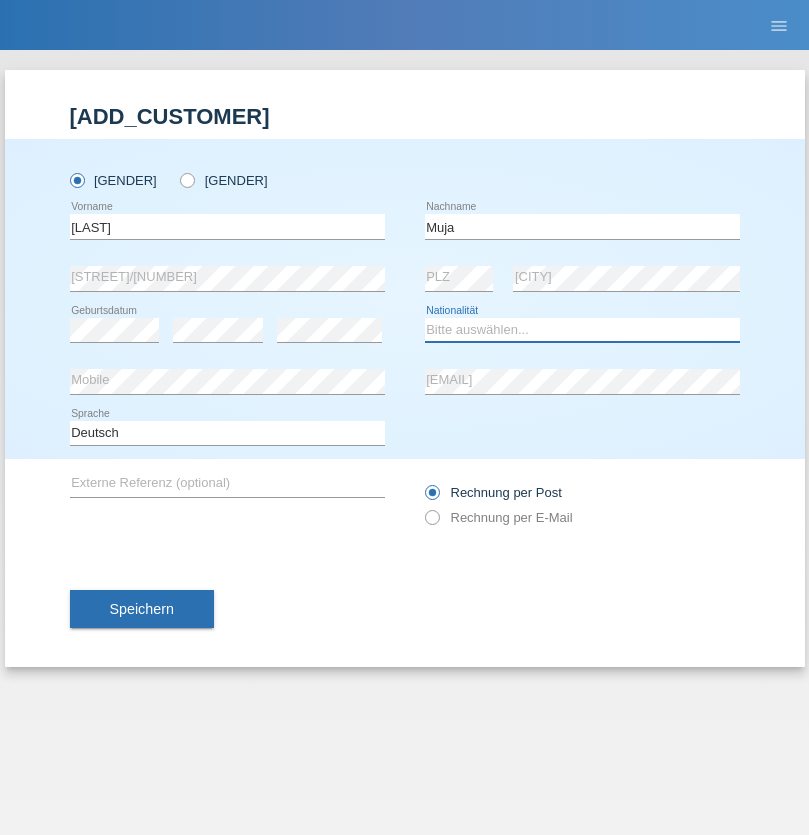 select on "XK" 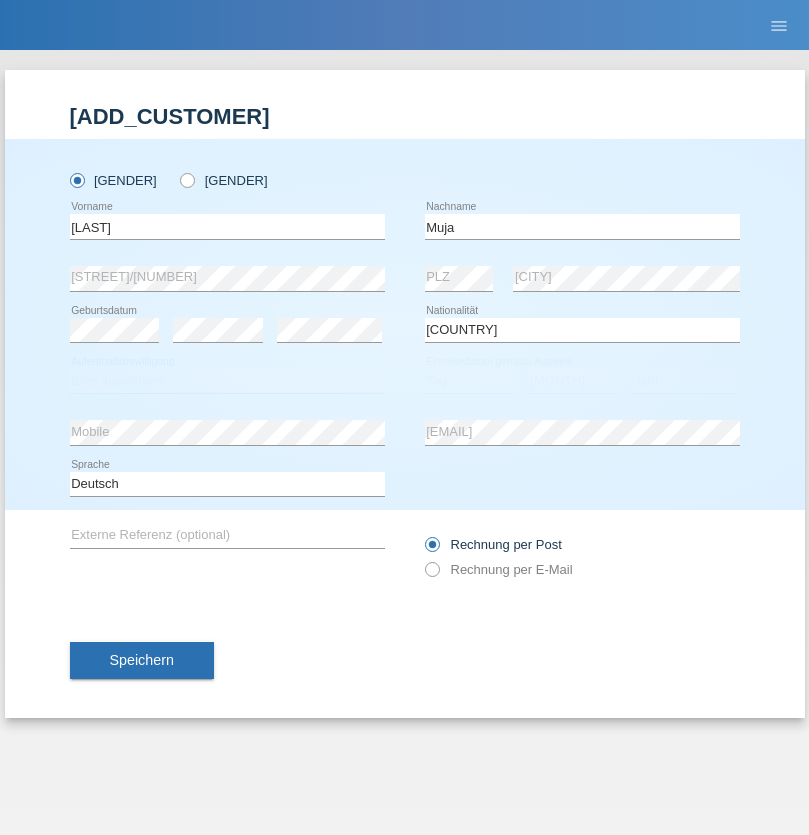 select on "C" 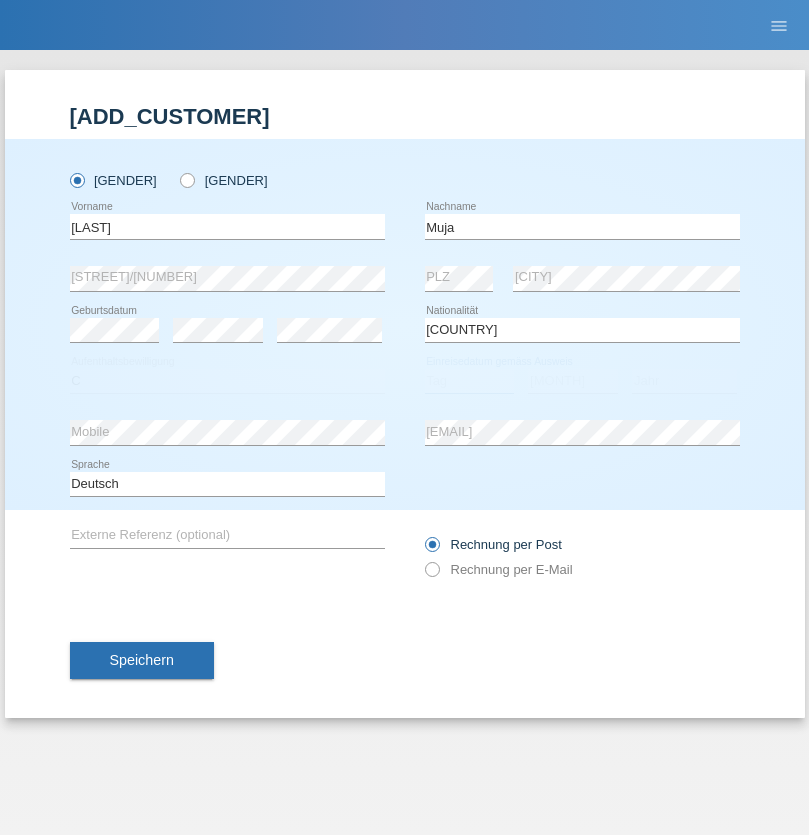 select on "03" 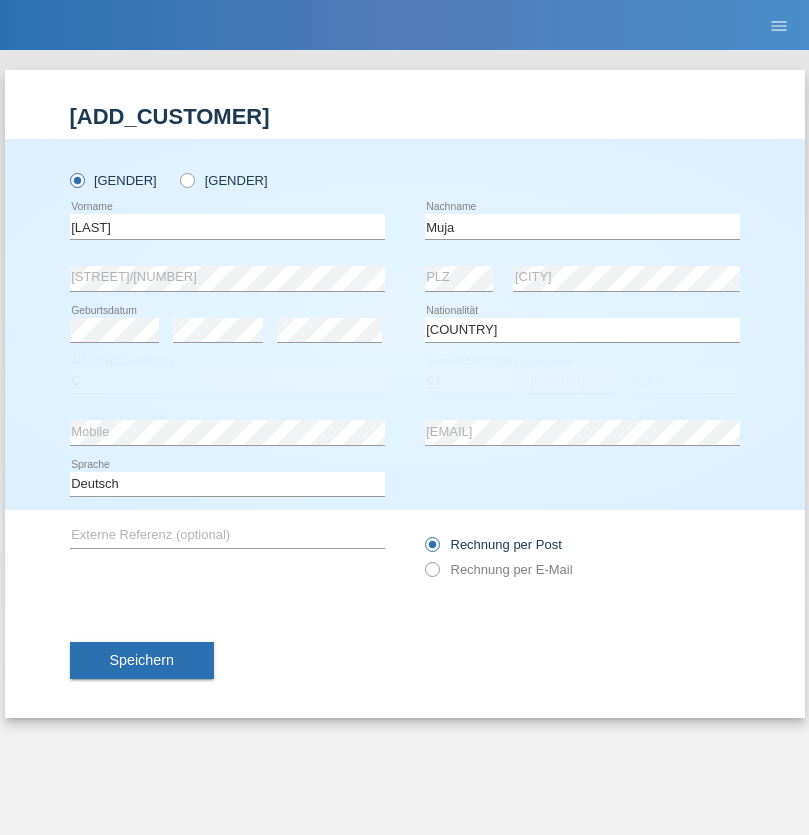 select on "07" 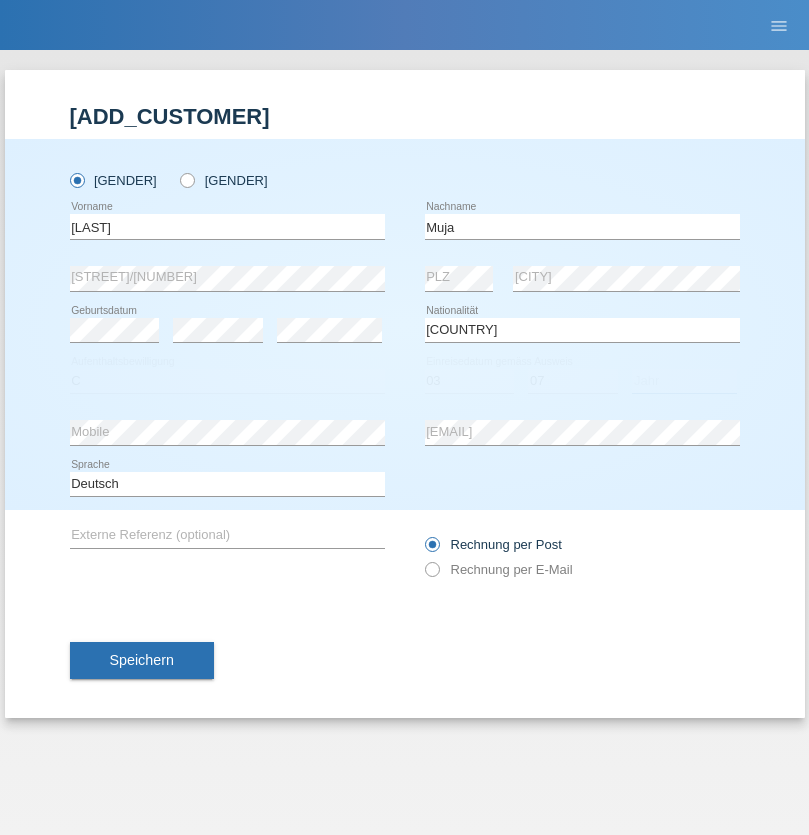select on "2021" 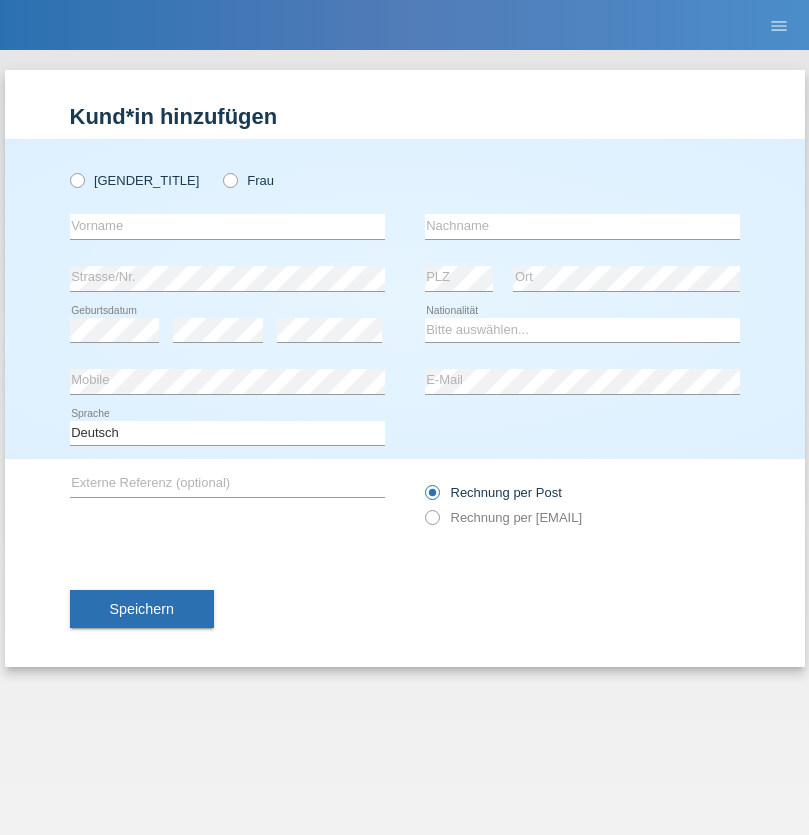 scroll, scrollTop: 0, scrollLeft: 0, axis: both 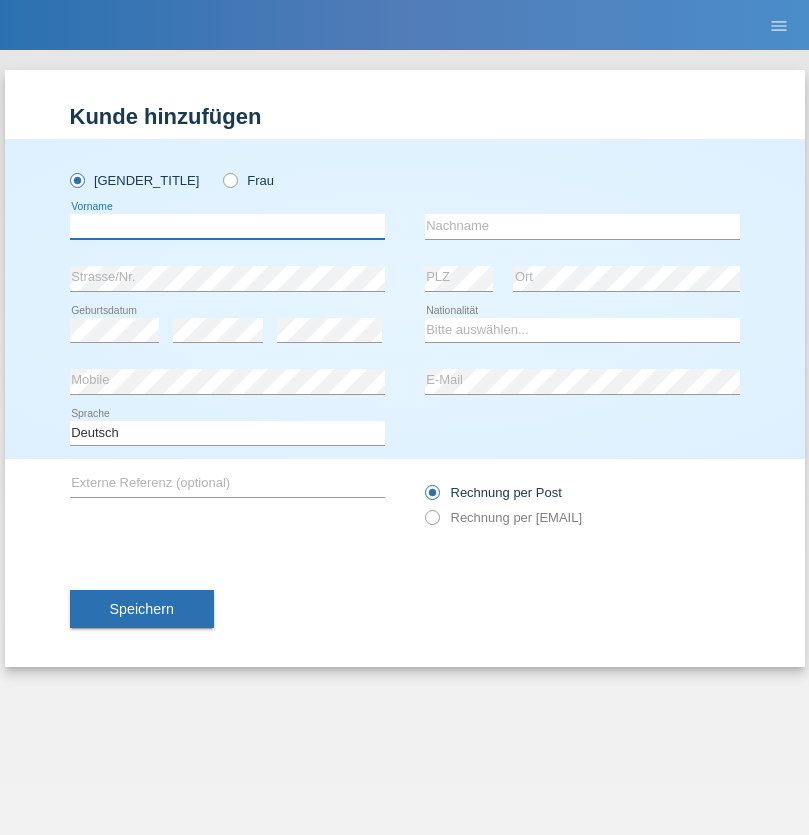 click at bounding box center (227, 226) 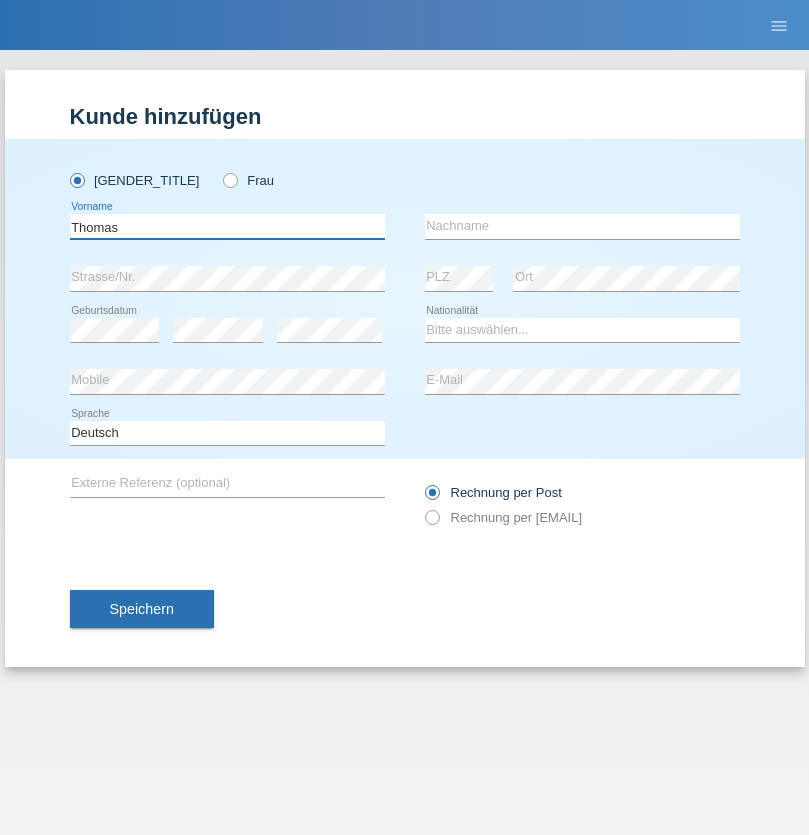 type on "Thomas" 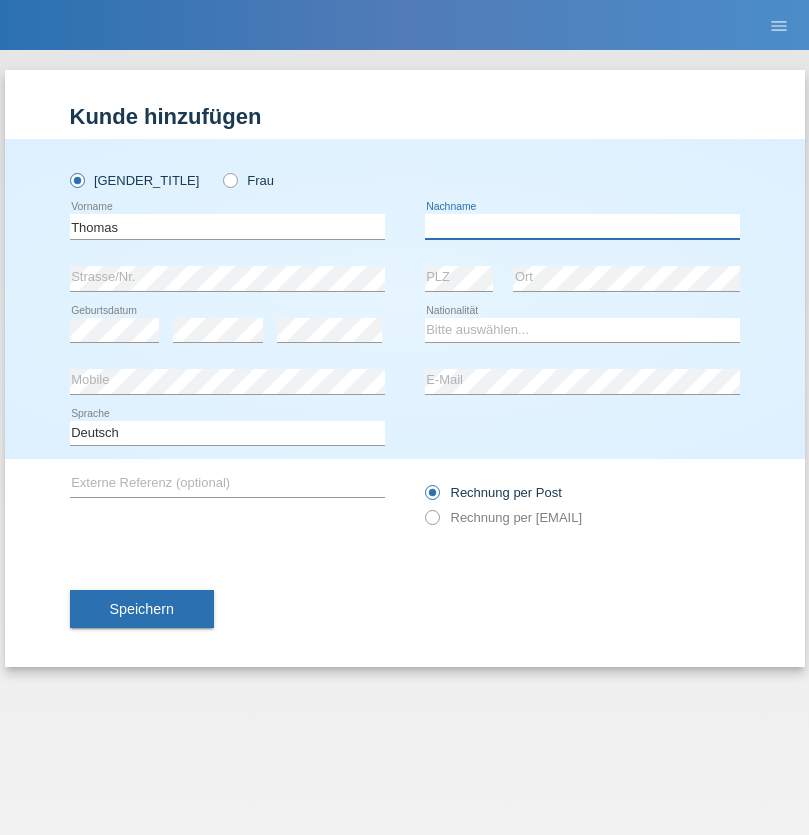 click at bounding box center [582, 226] 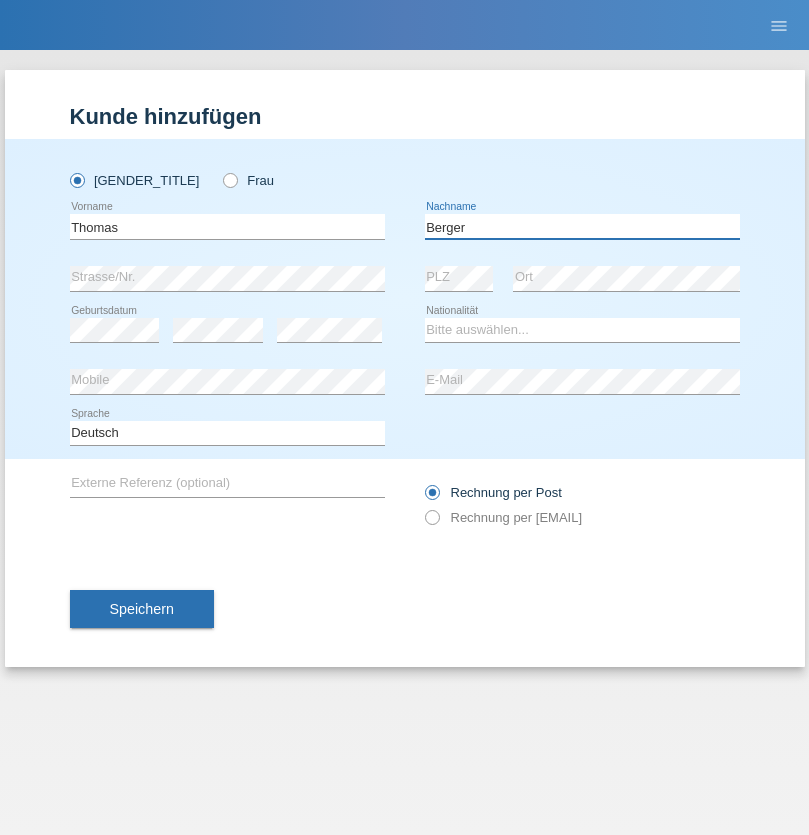 type on "Berger" 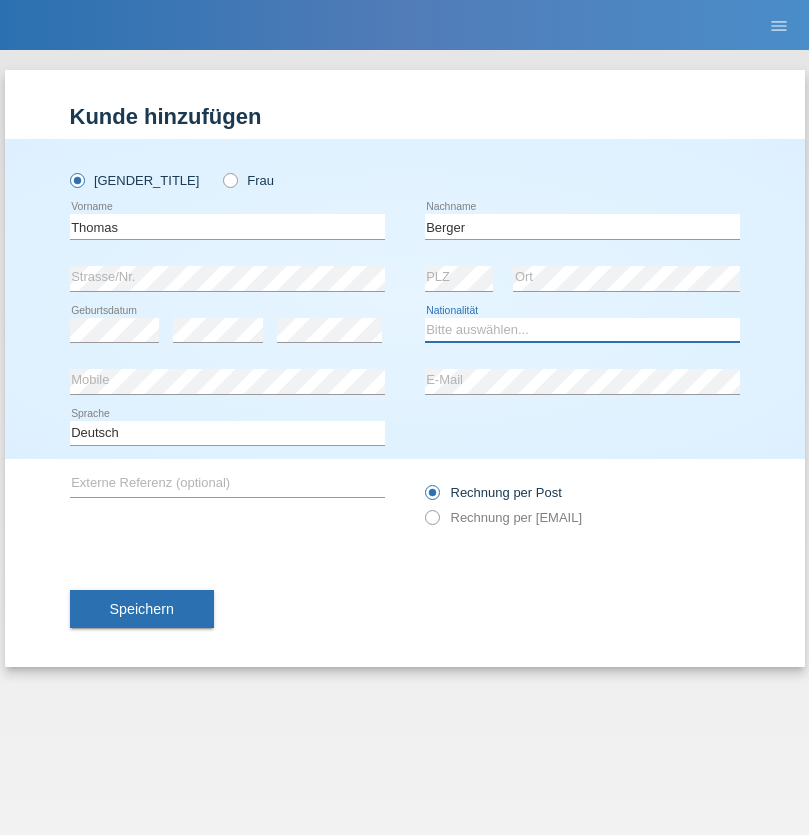 select on "CH" 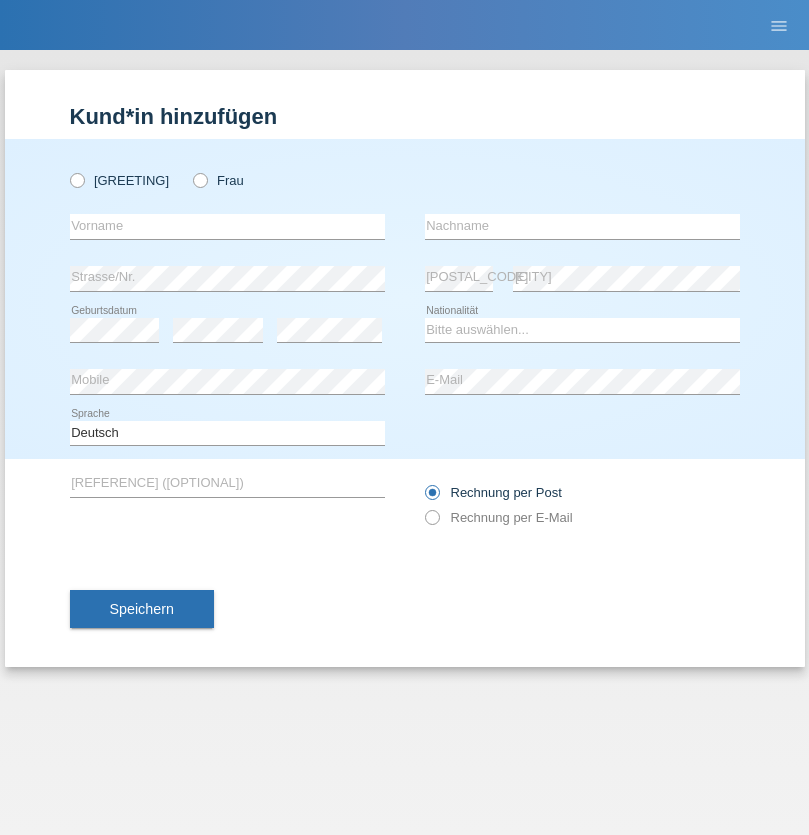 scroll, scrollTop: 0, scrollLeft: 0, axis: both 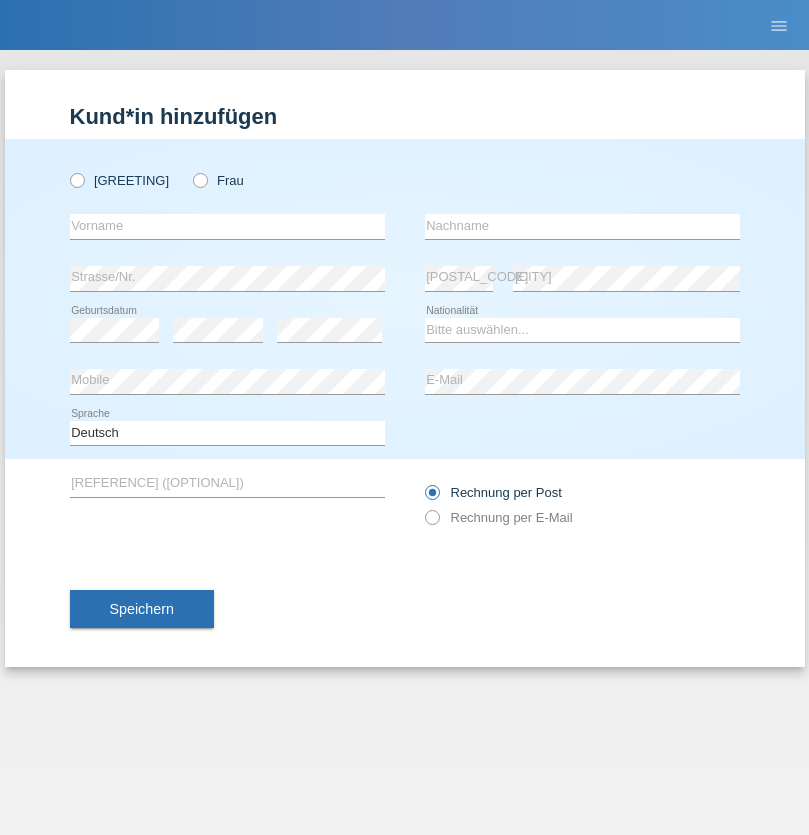 radio on "true" 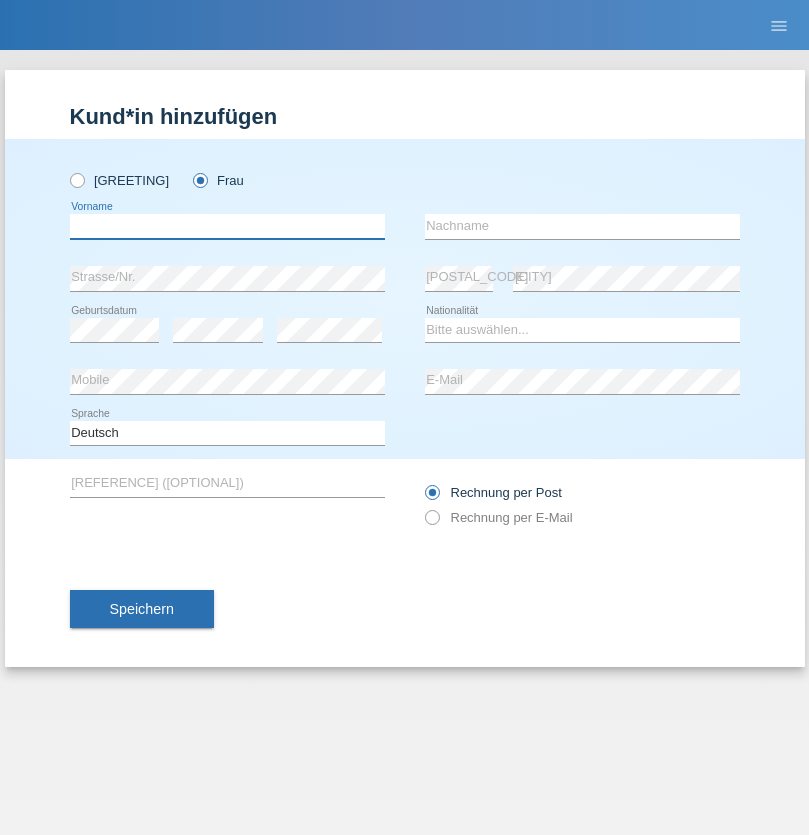click at bounding box center [227, 226] 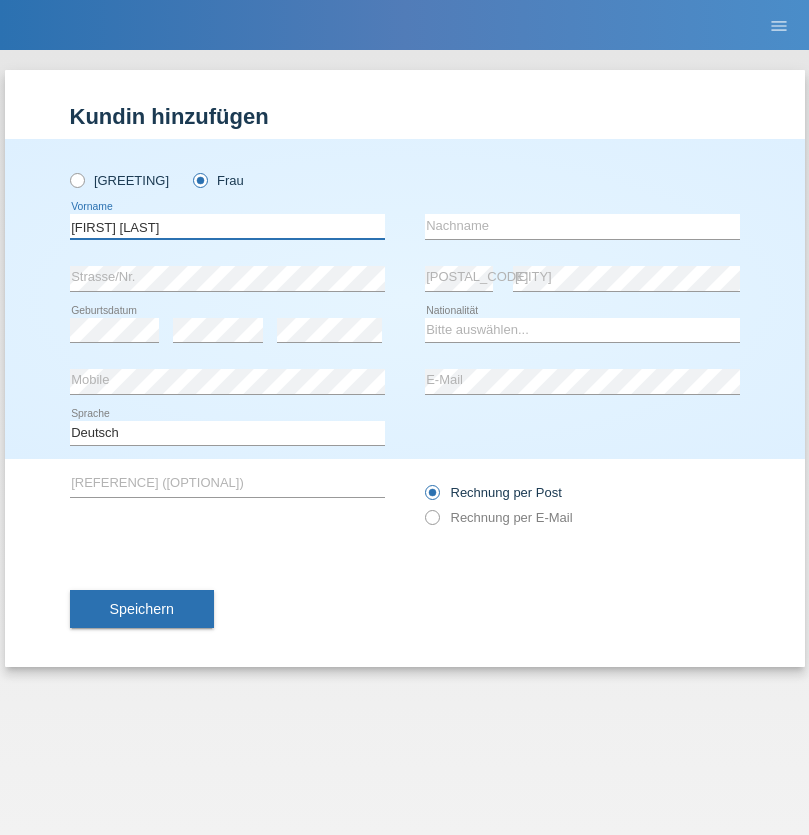 type on "[FIRST] [LAST]" 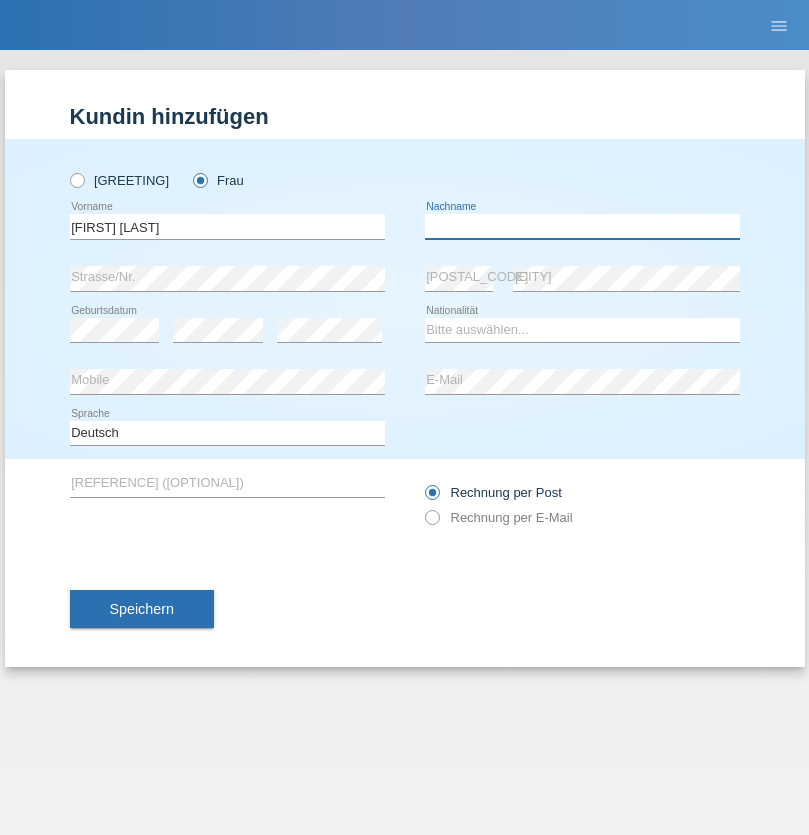 click at bounding box center [582, 226] 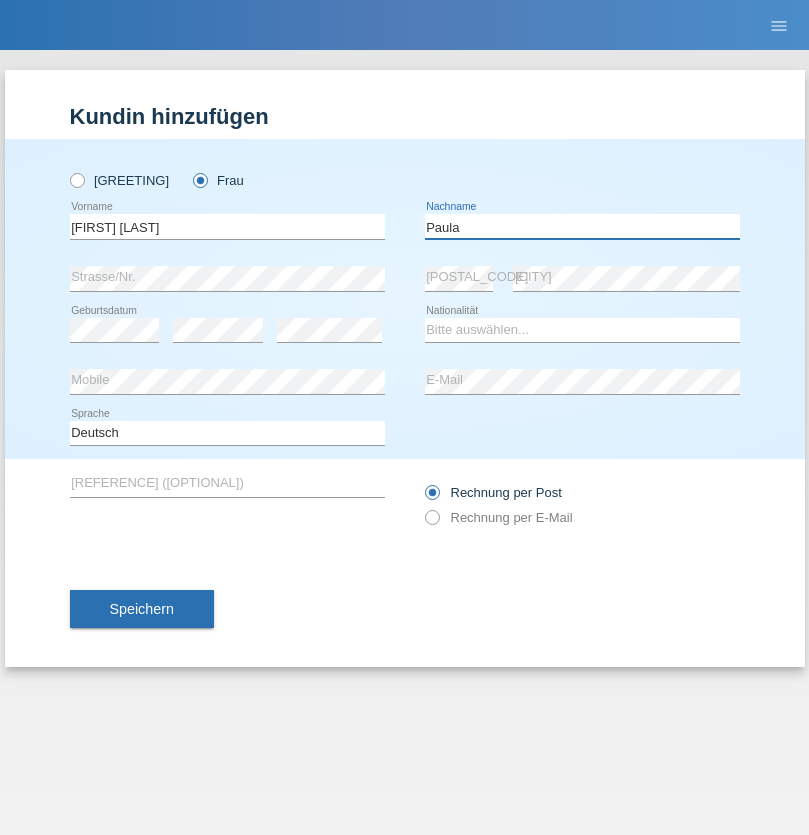 type on "Paula" 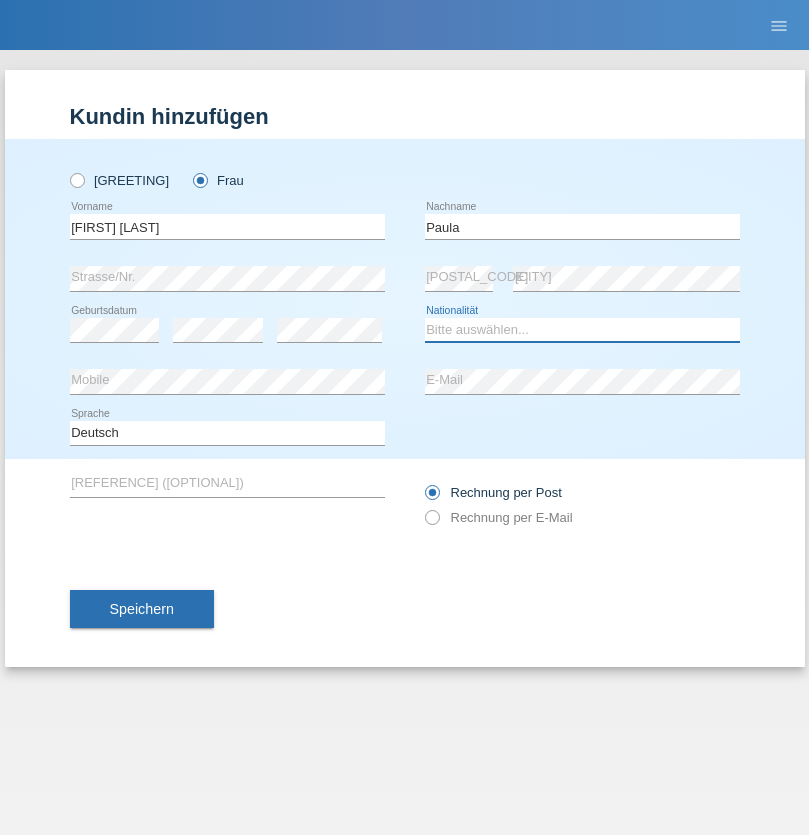 select on "PT" 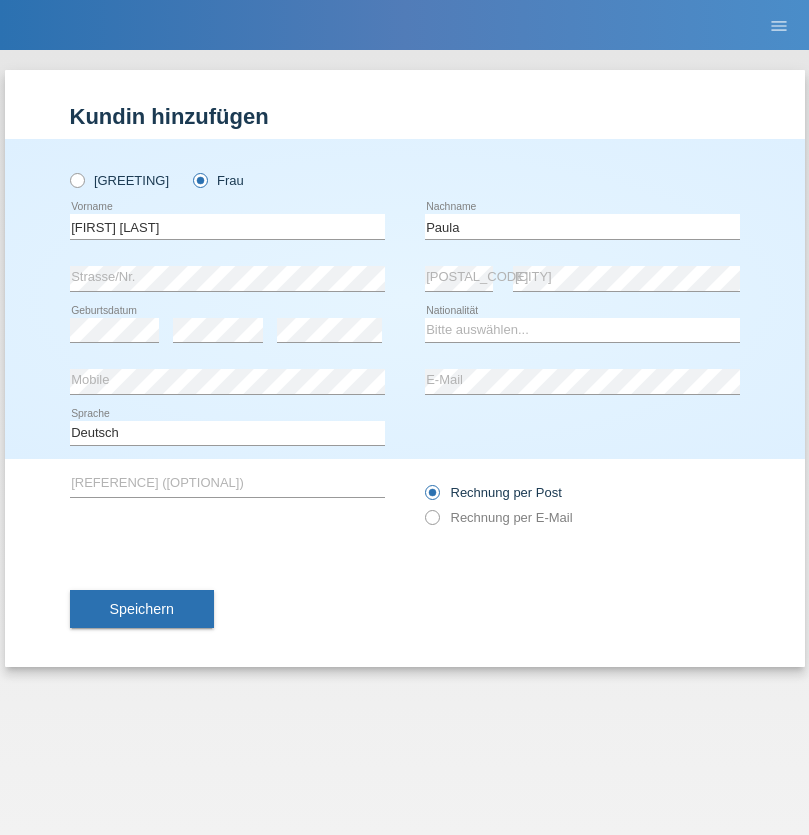 select on "C" 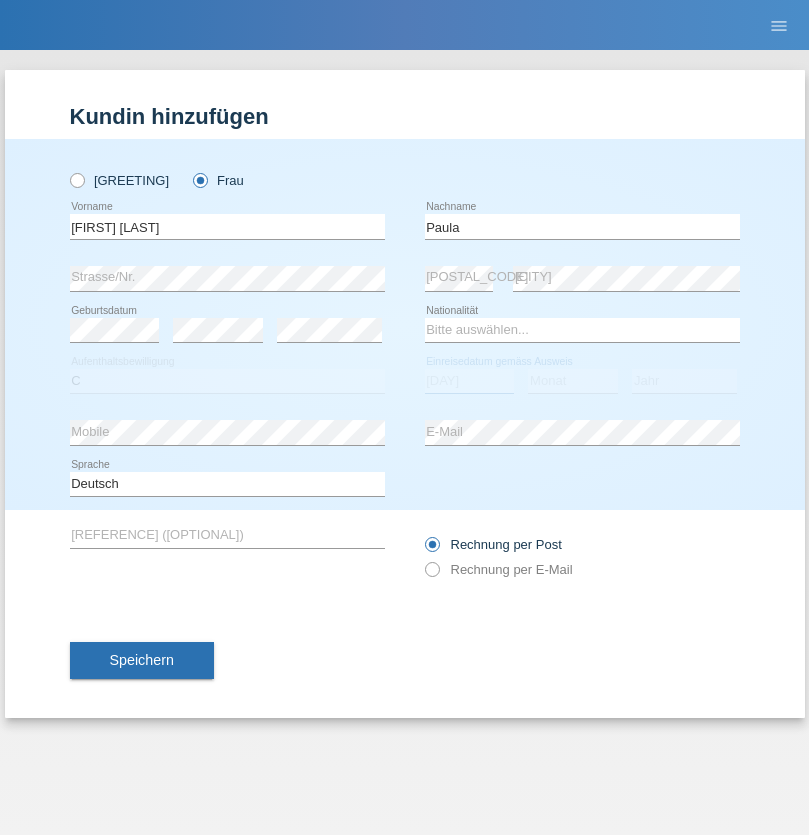 select on "28" 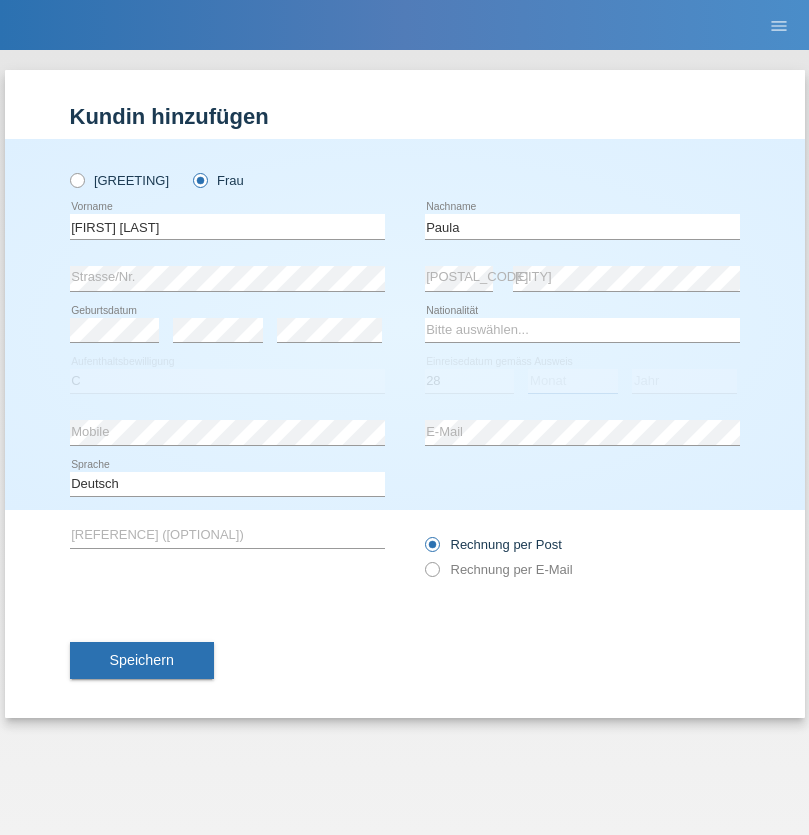 select on "03" 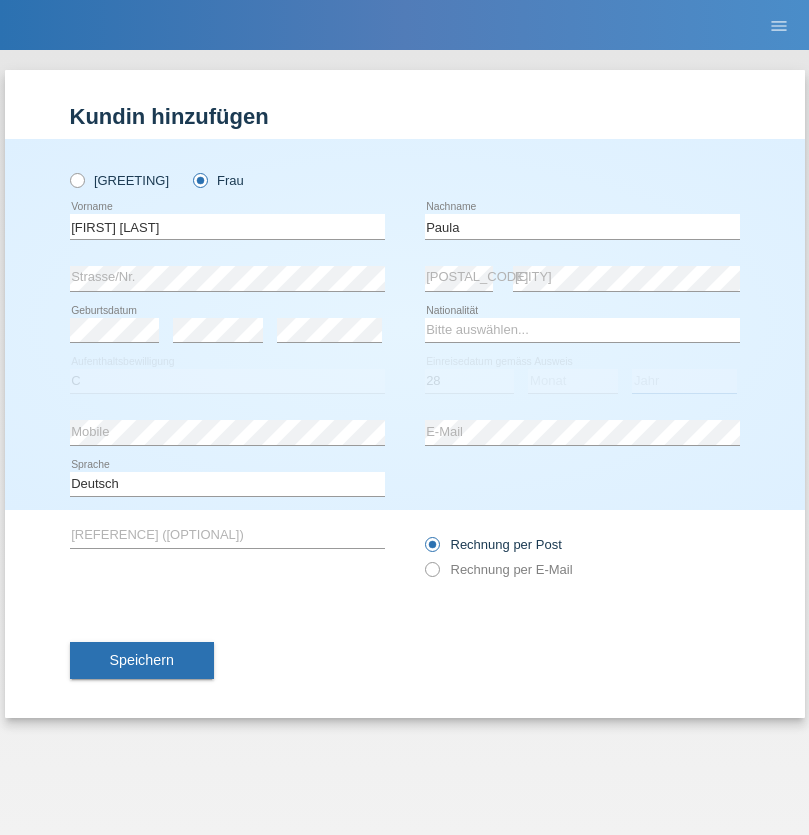 select on "2005" 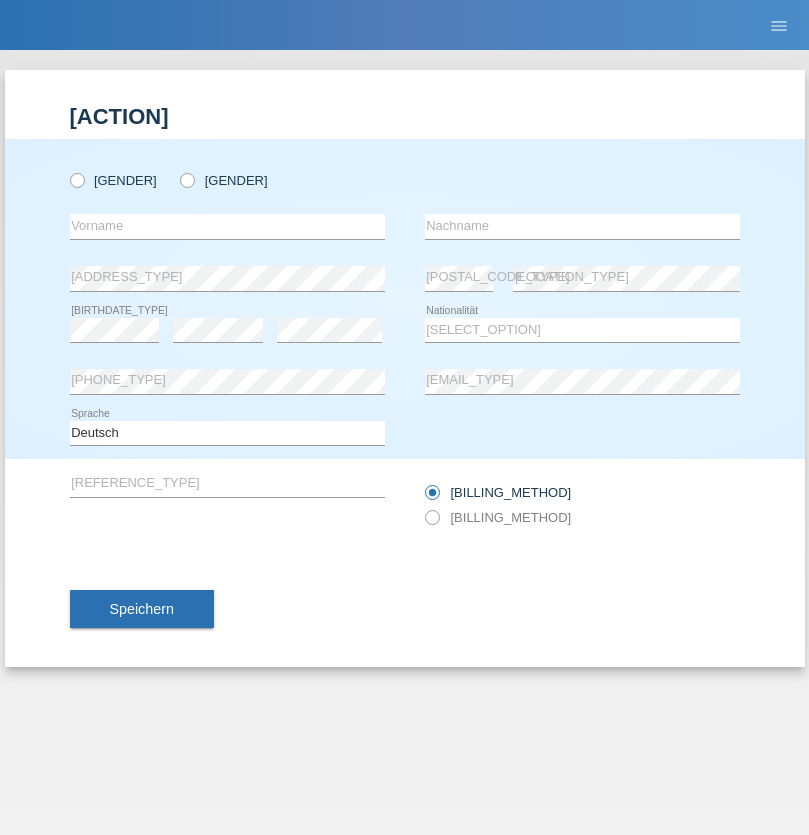 scroll, scrollTop: 0, scrollLeft: 0, axis: both 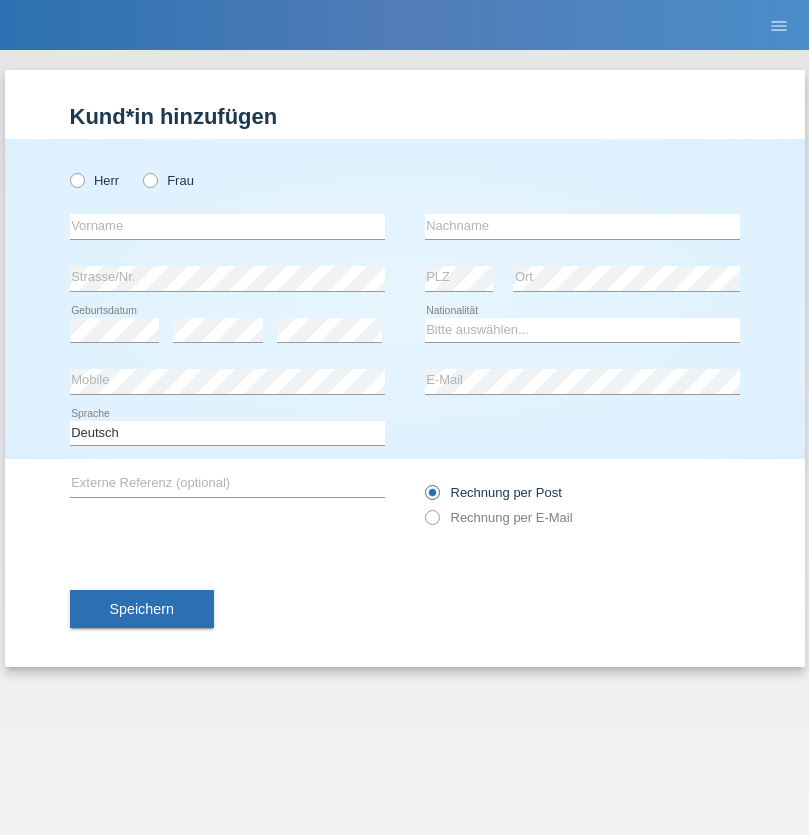 radio on "true" 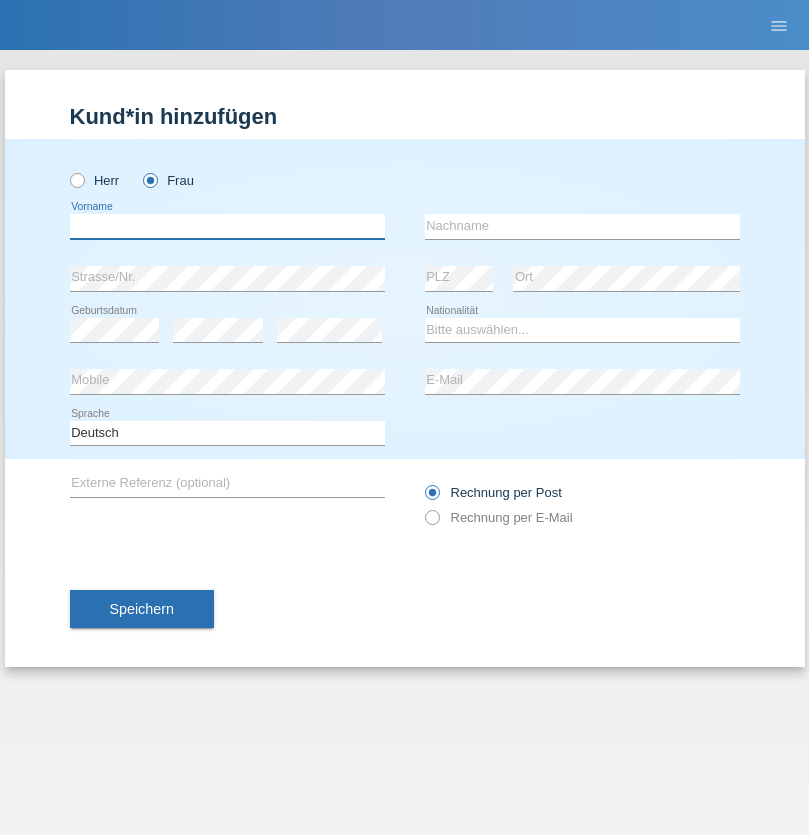 click at bounding box center (227, 226) 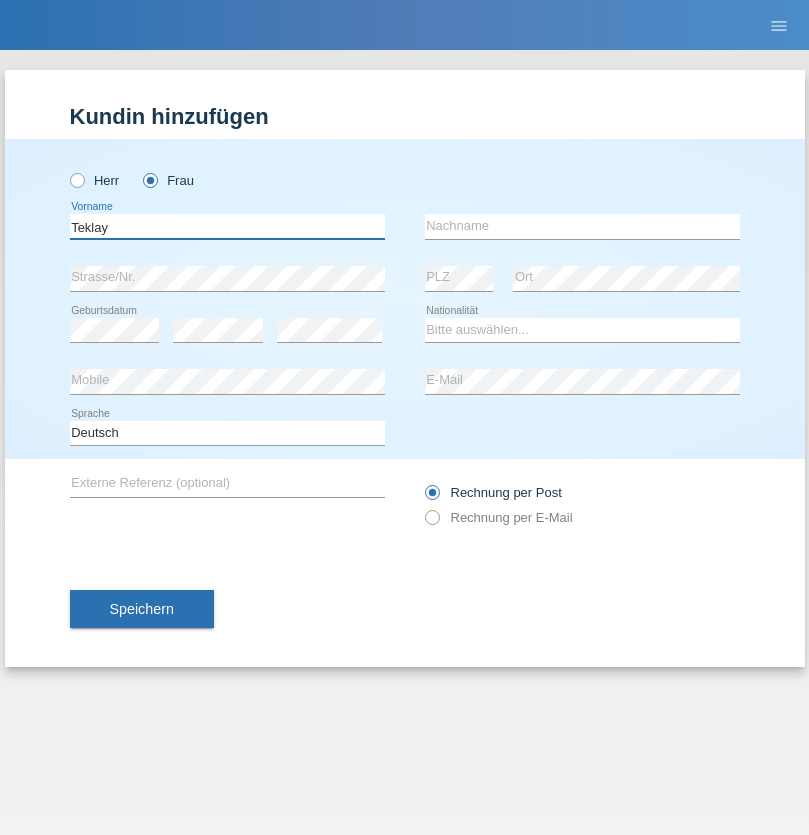 type on "Teklay" 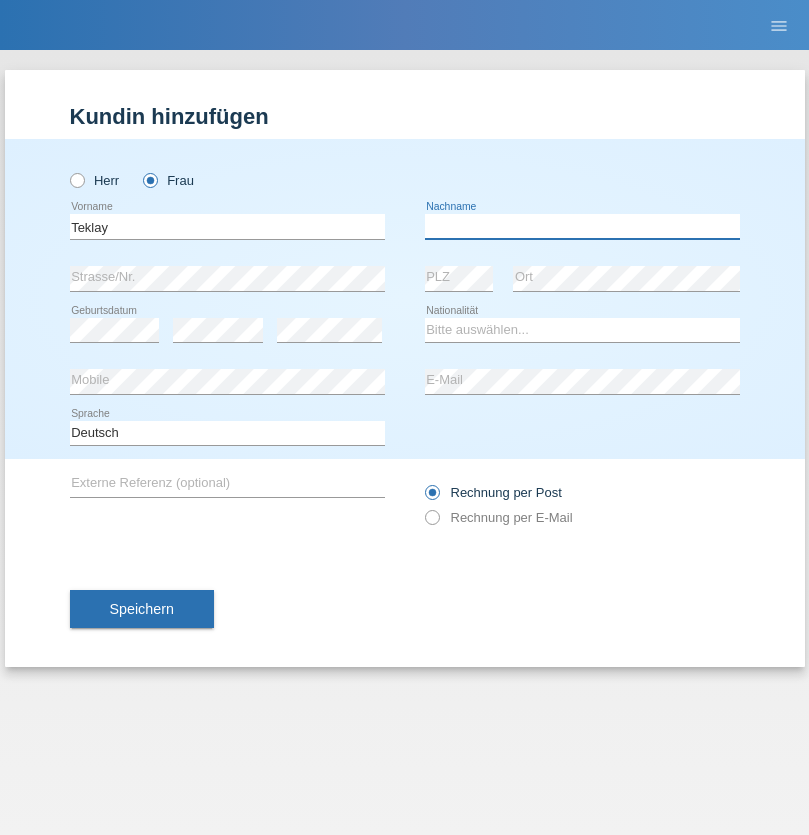 click at bounding box center [582, 226] 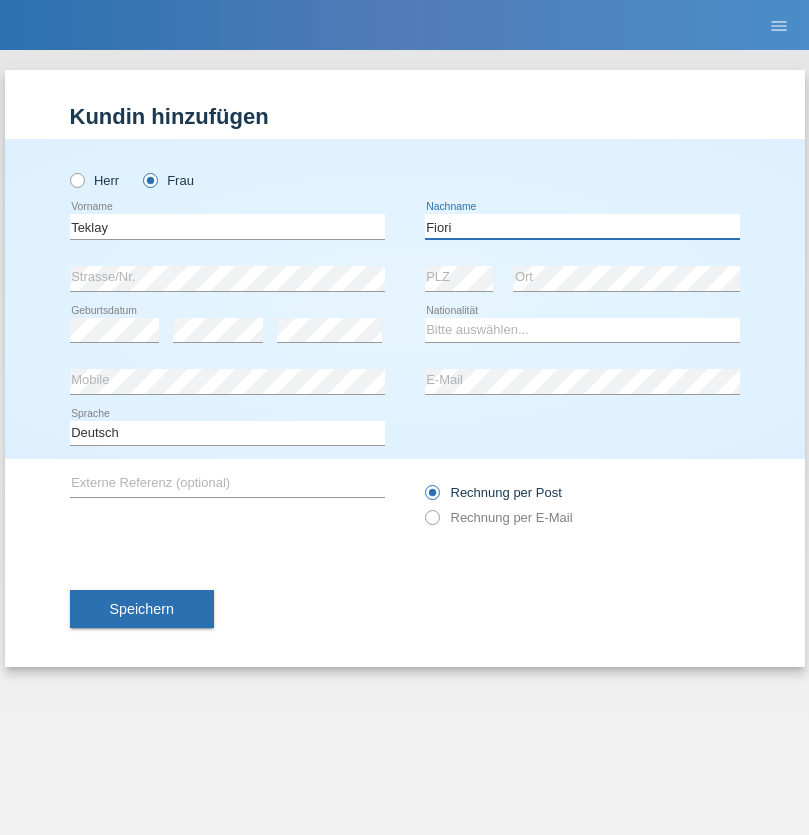 type on "Fiori" 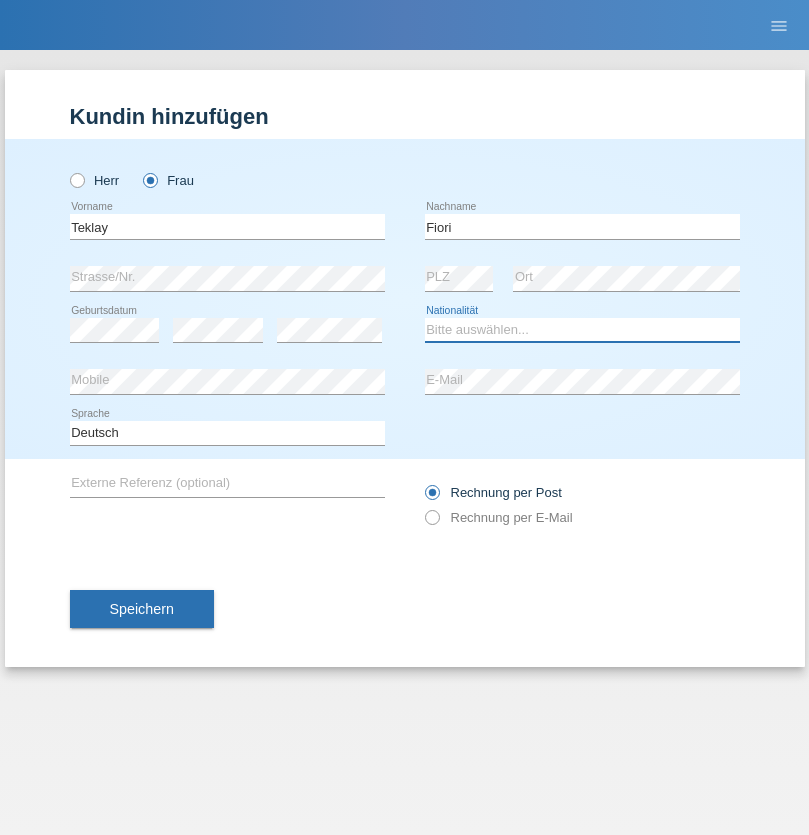 select on "ER" 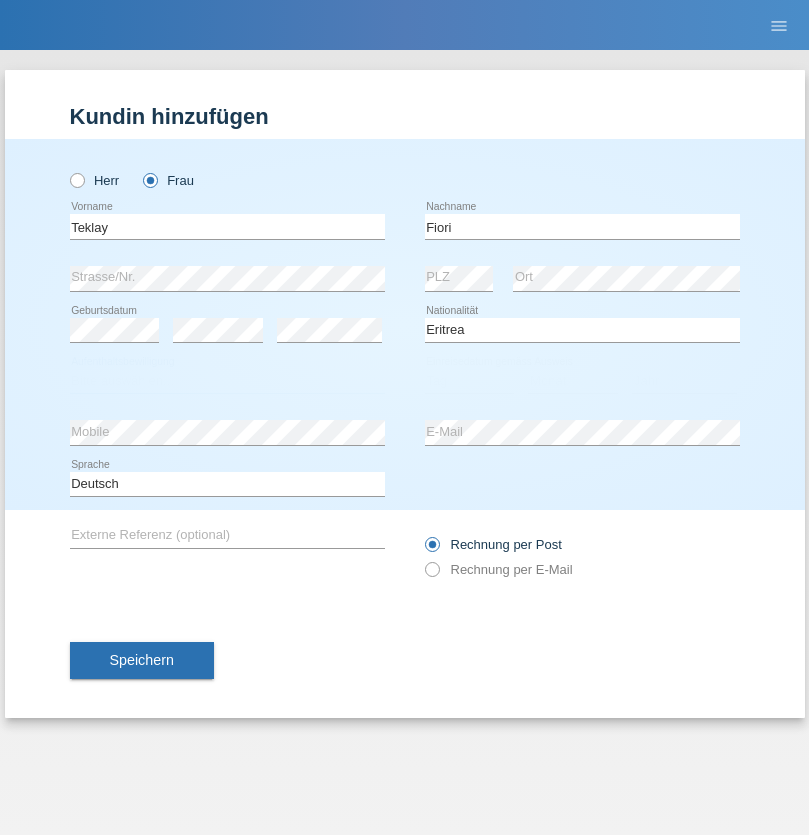 select on "C" 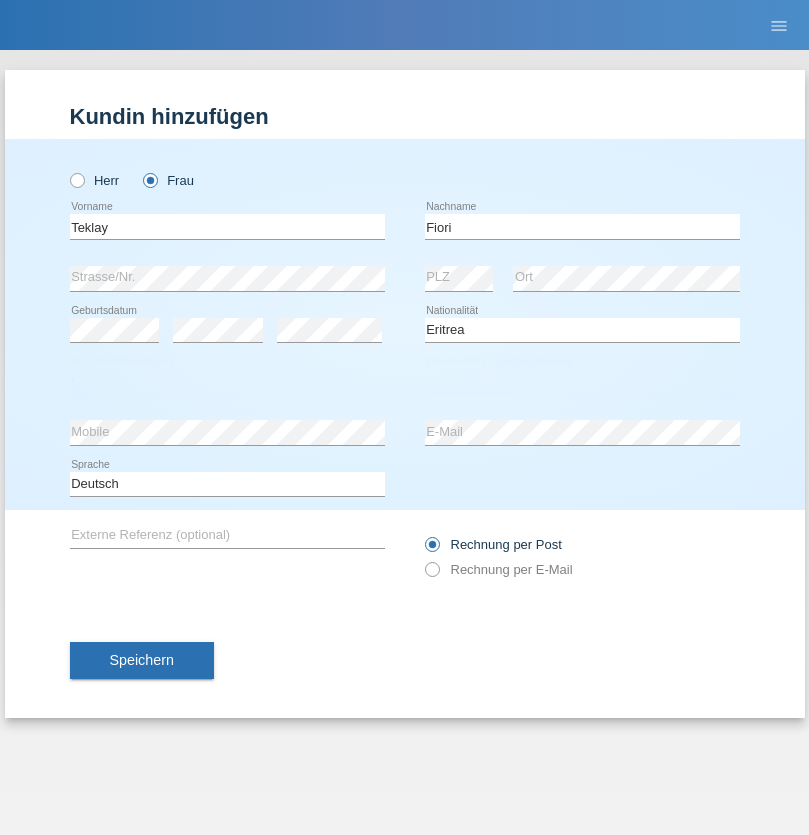 select on "09" 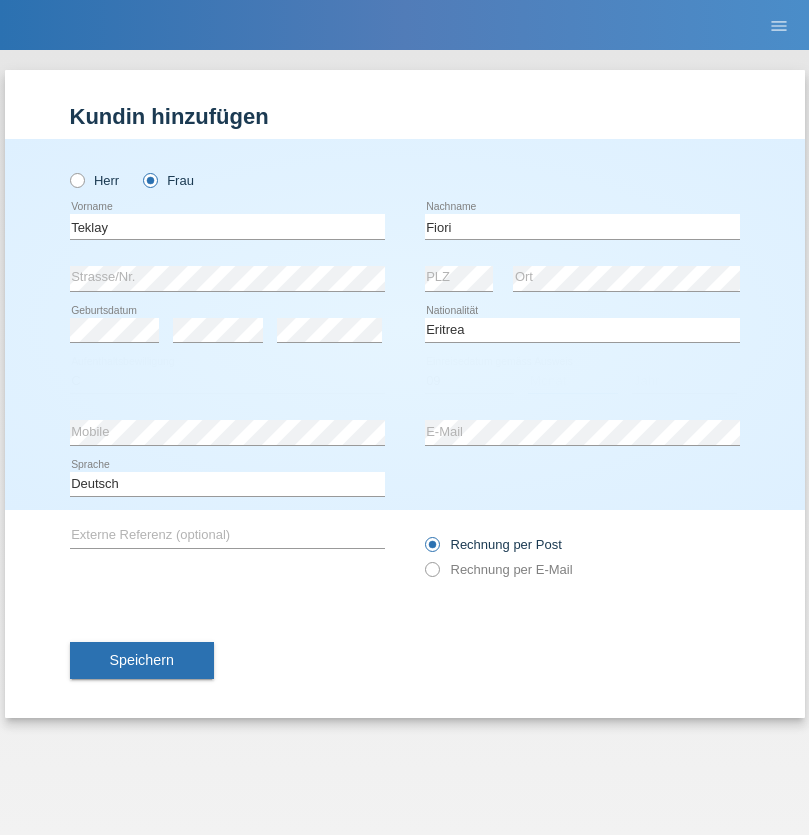 select on "08" 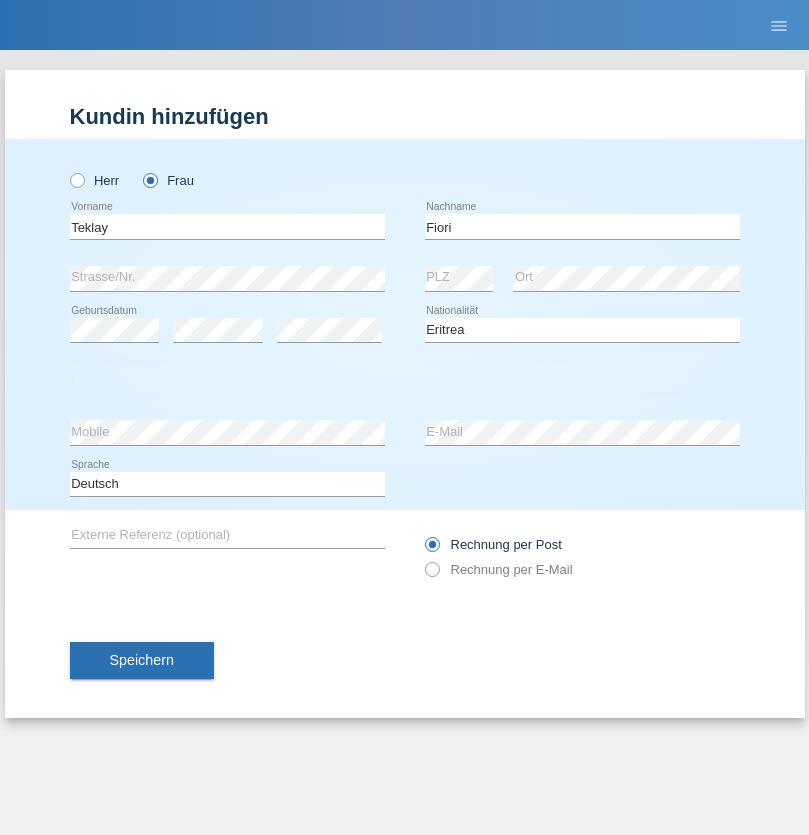 select on "2021" 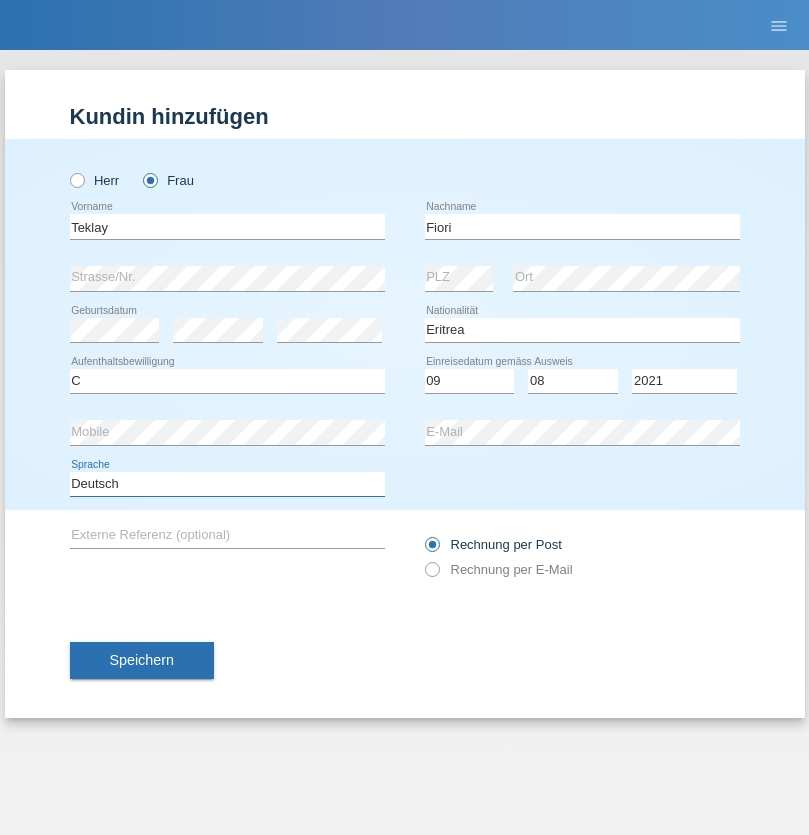 select on "en" 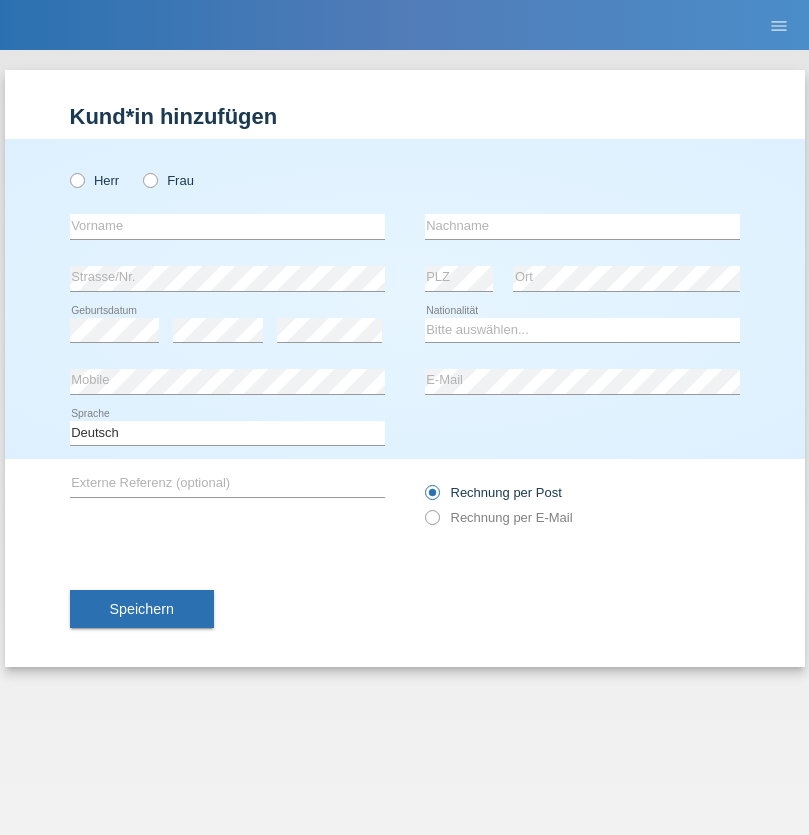 scroll, scrollTop: 0, scrollLeft: 0, axis: both 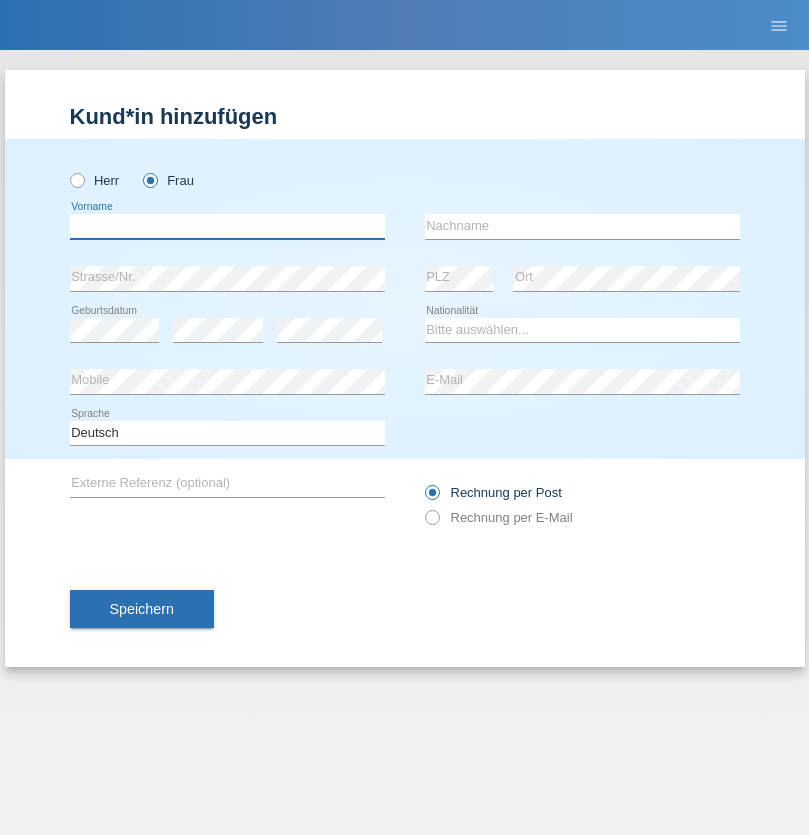 click at bounding box center (227, 226) 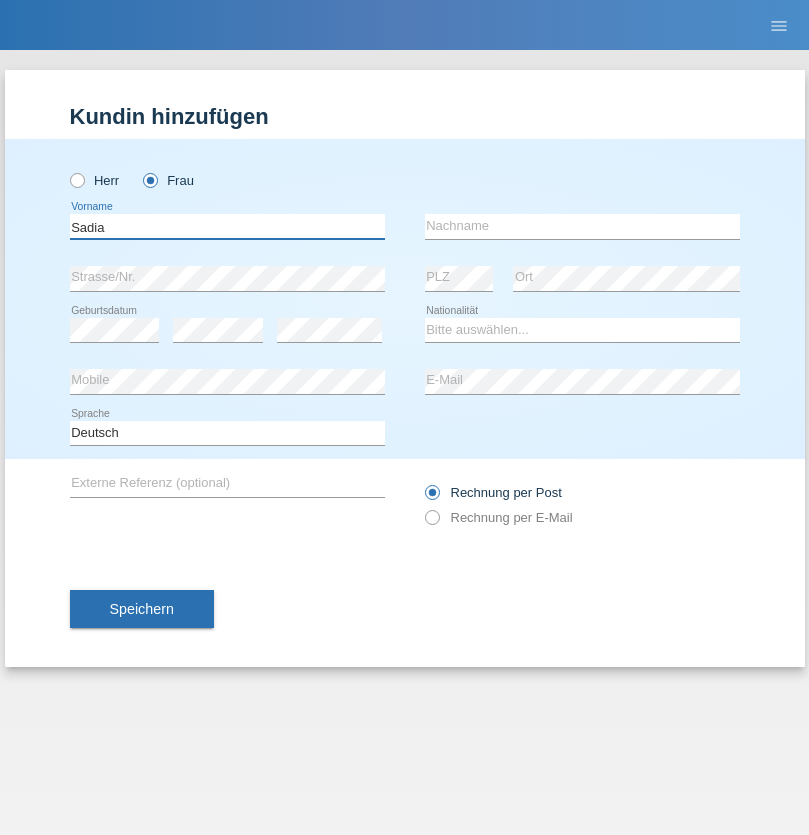 type on "Sadia" 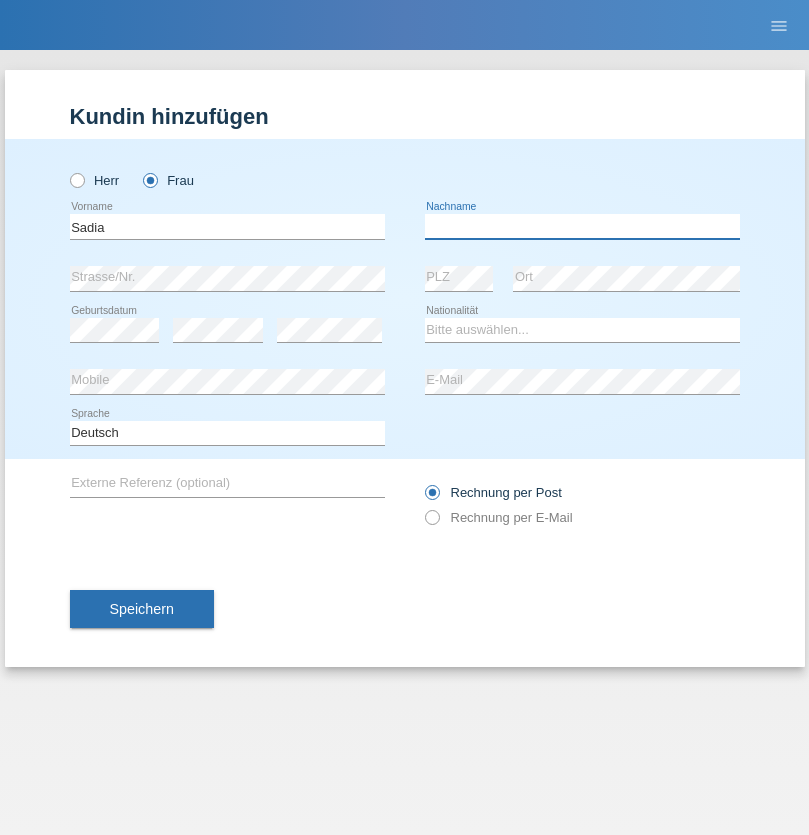 click at bounding box center [582, 226] 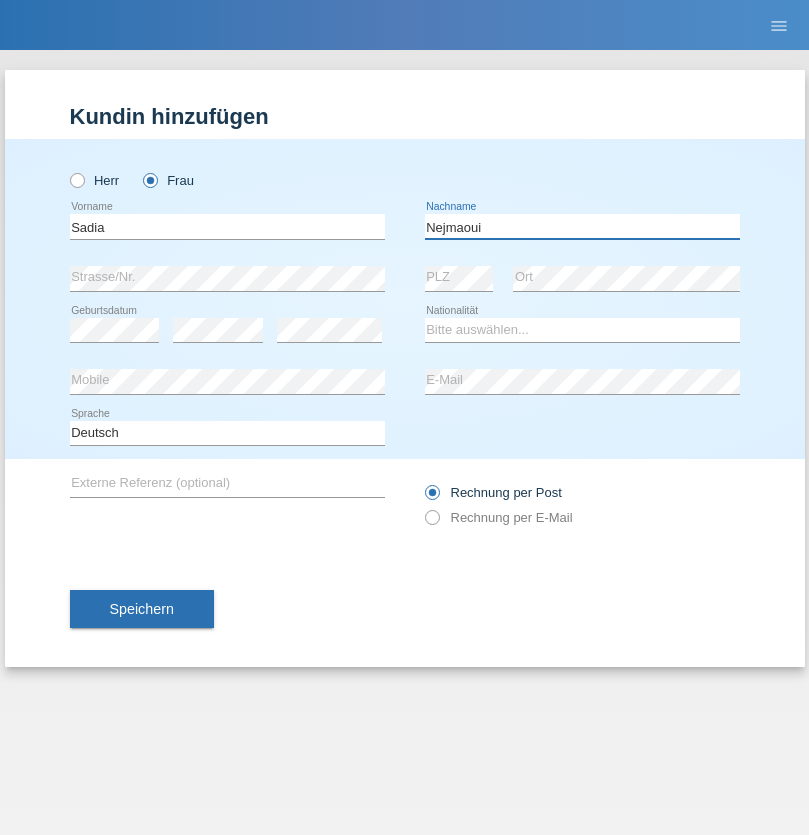 type on "Nejmaoui" 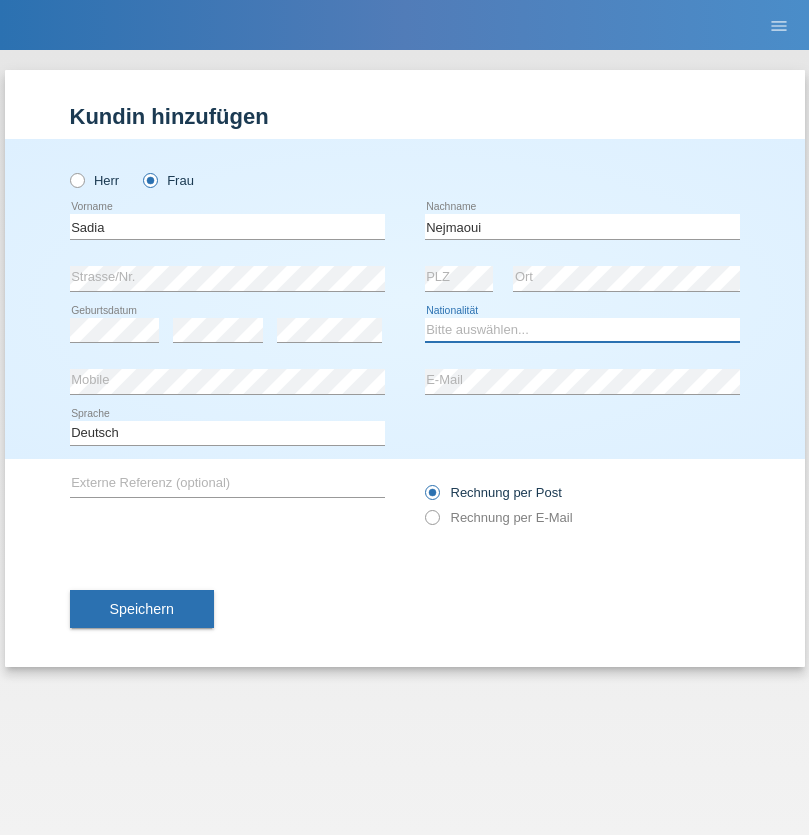 select on "MA" 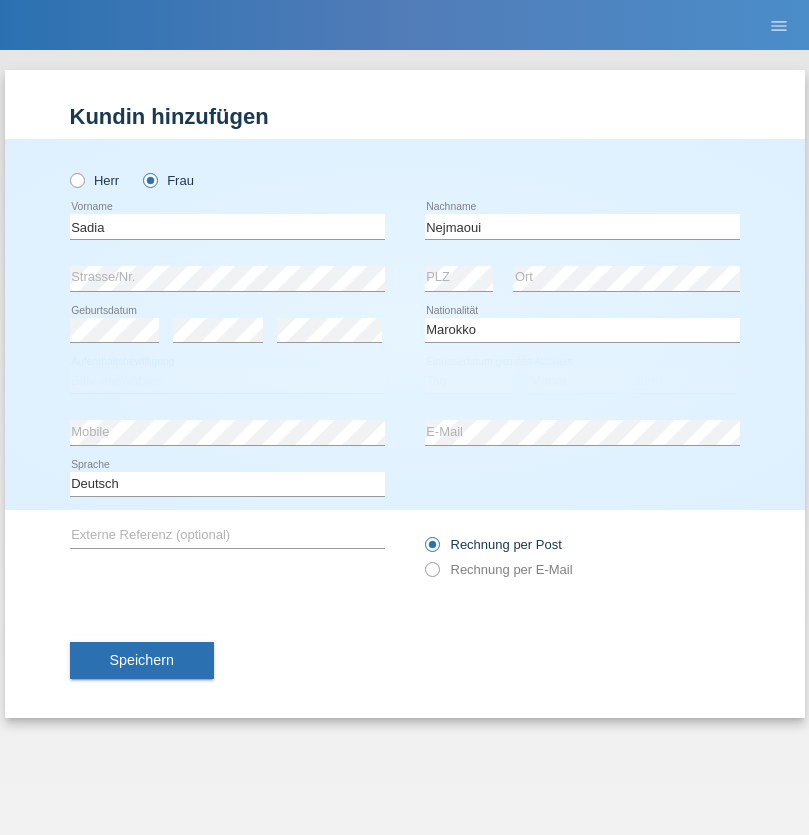 select on "C" 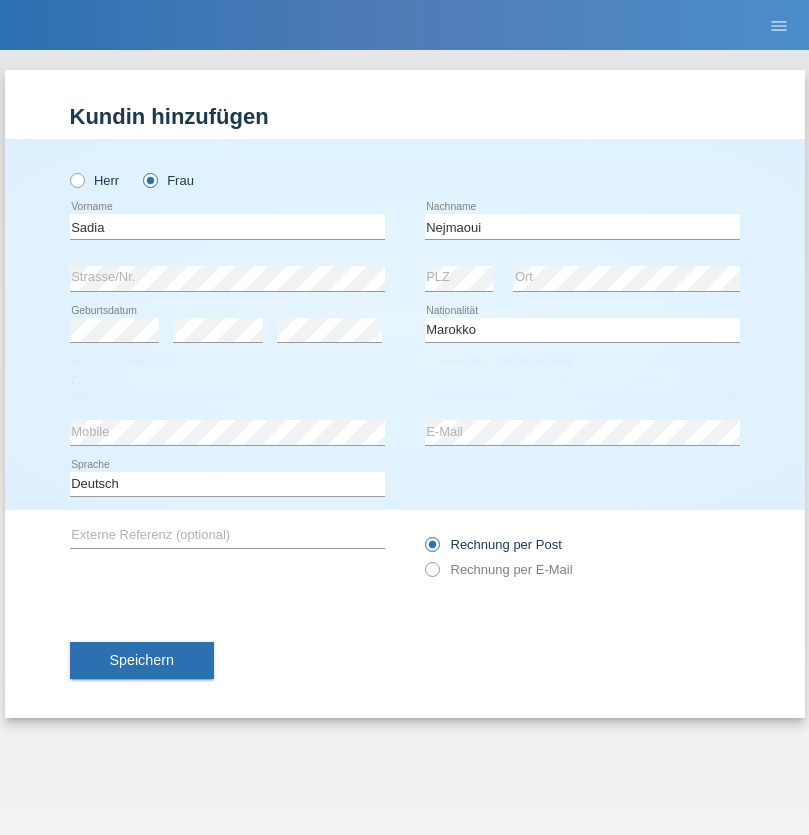 select on "01" 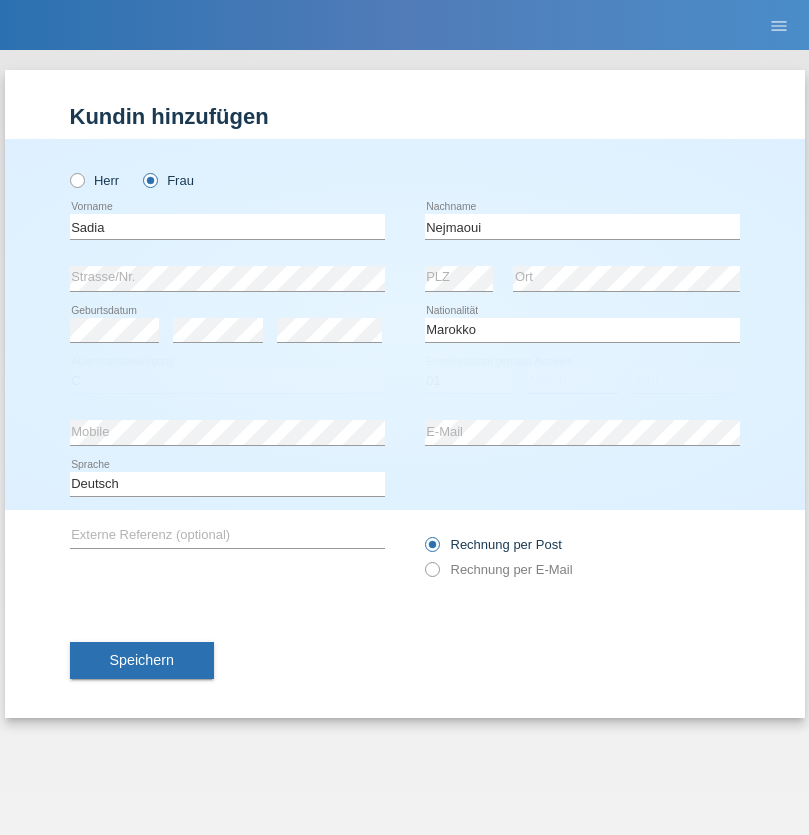 select on "06" 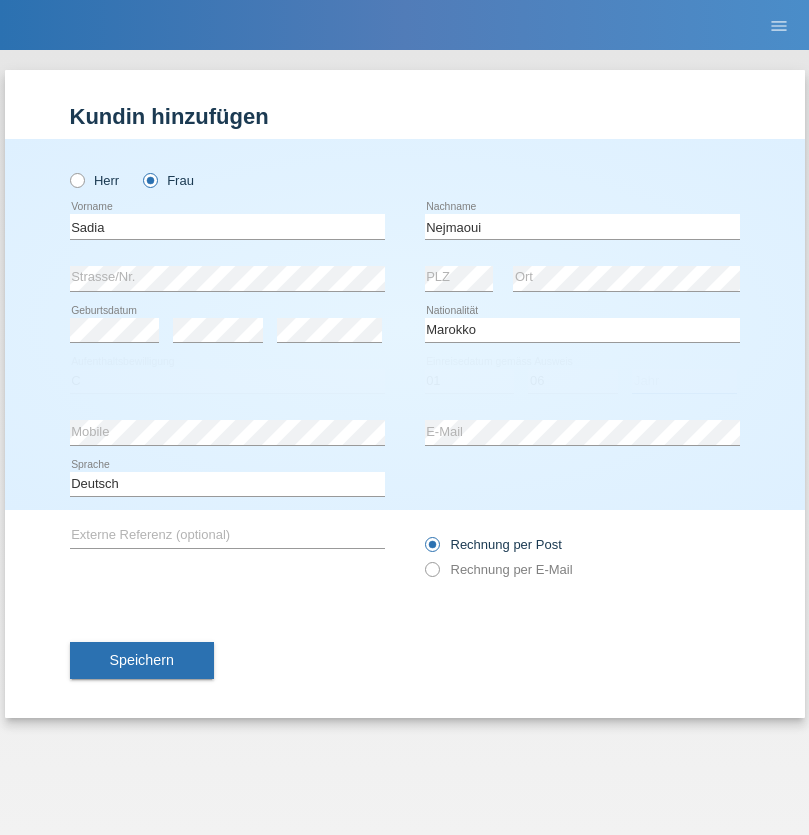 select on "1964" 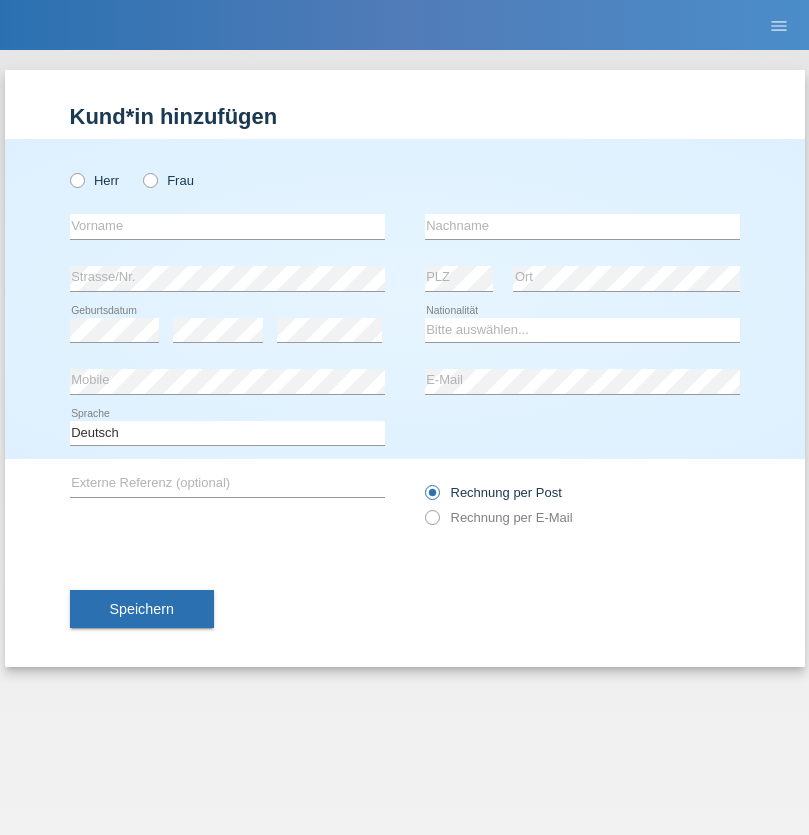 scroll, scrollTop: 0, scrollLeft: 0, axis: both 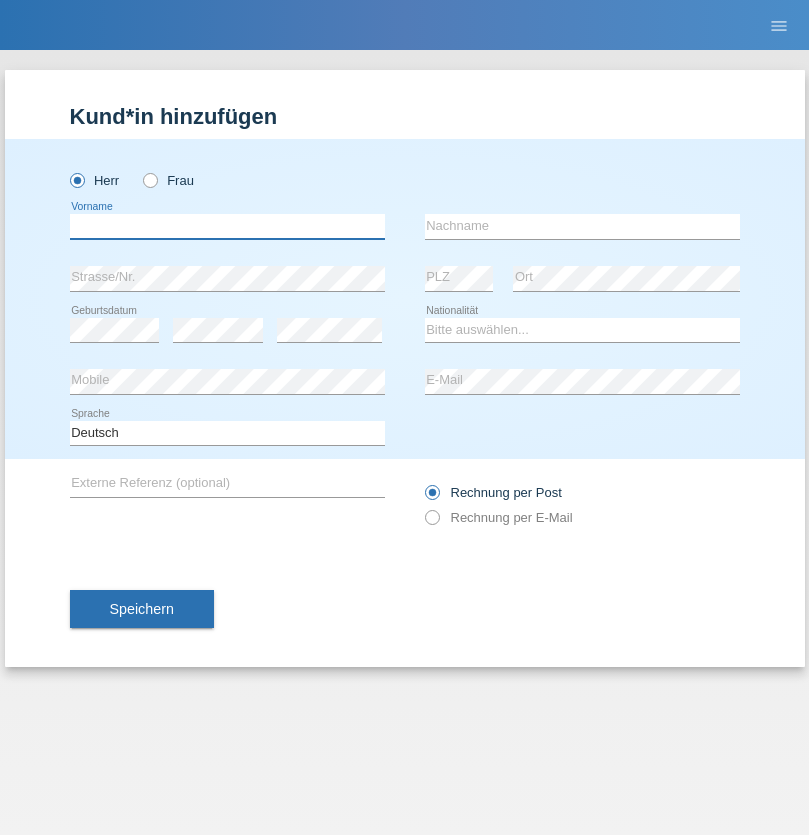 click at bounding box center [227, 226] 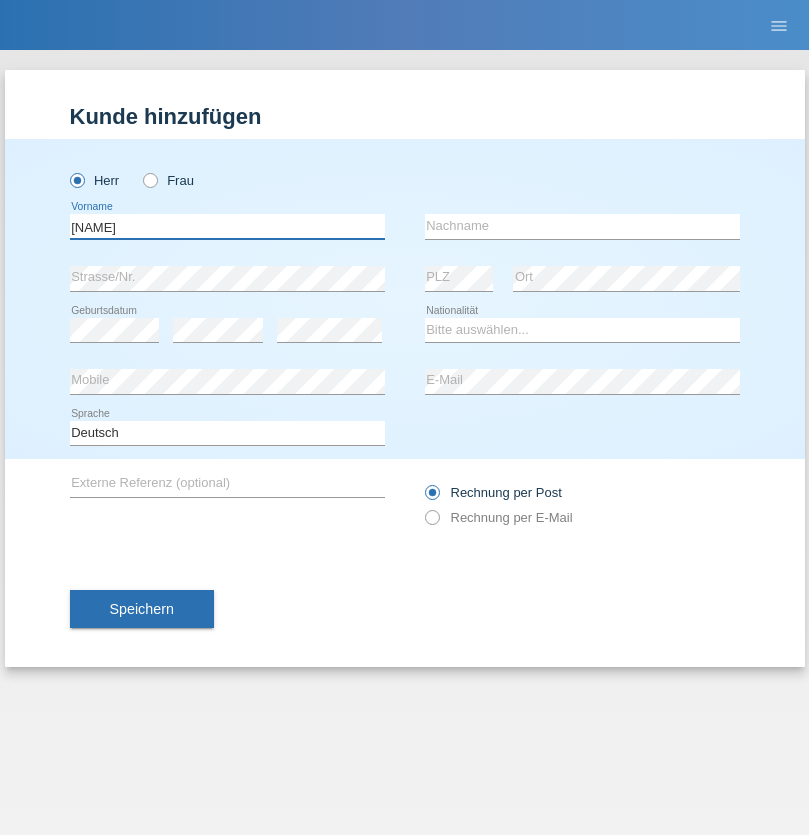 type on "Carlos" 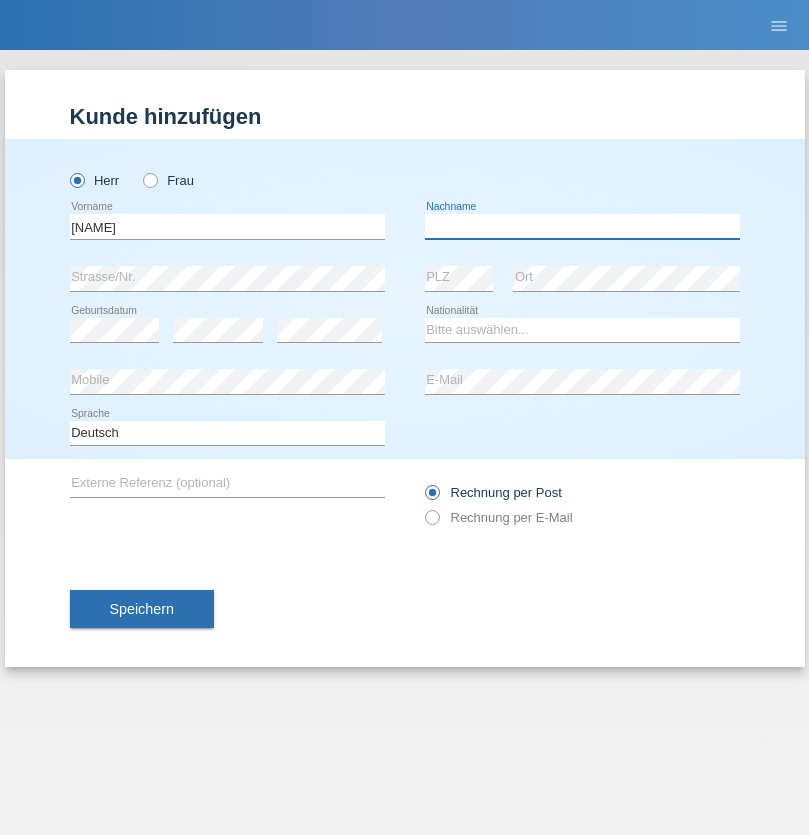 click at bounding box center [582, 226] 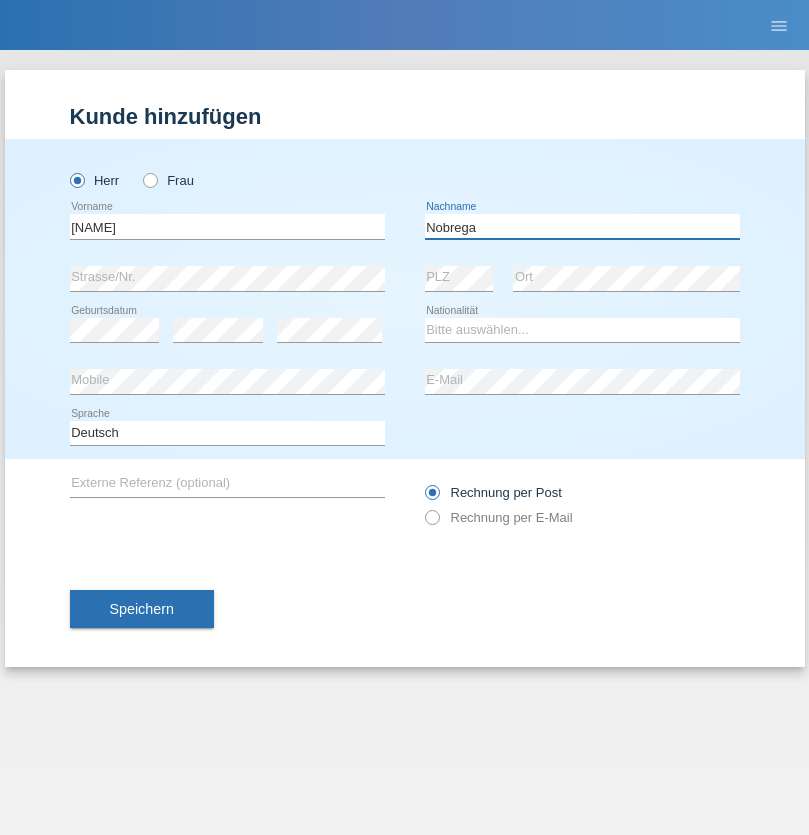 type on "Nobrega" 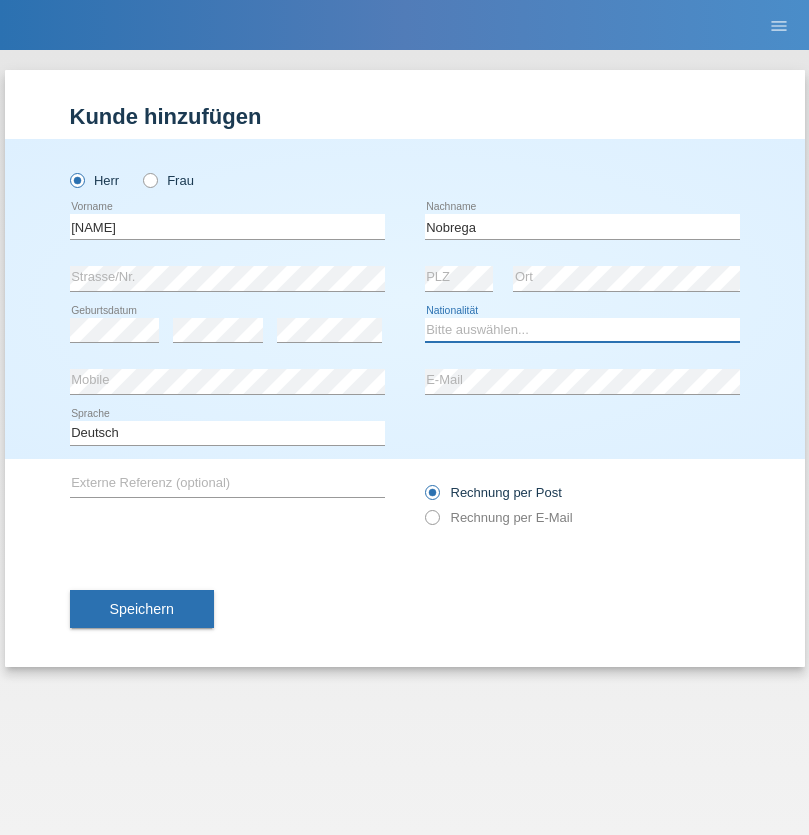 select on "CH" 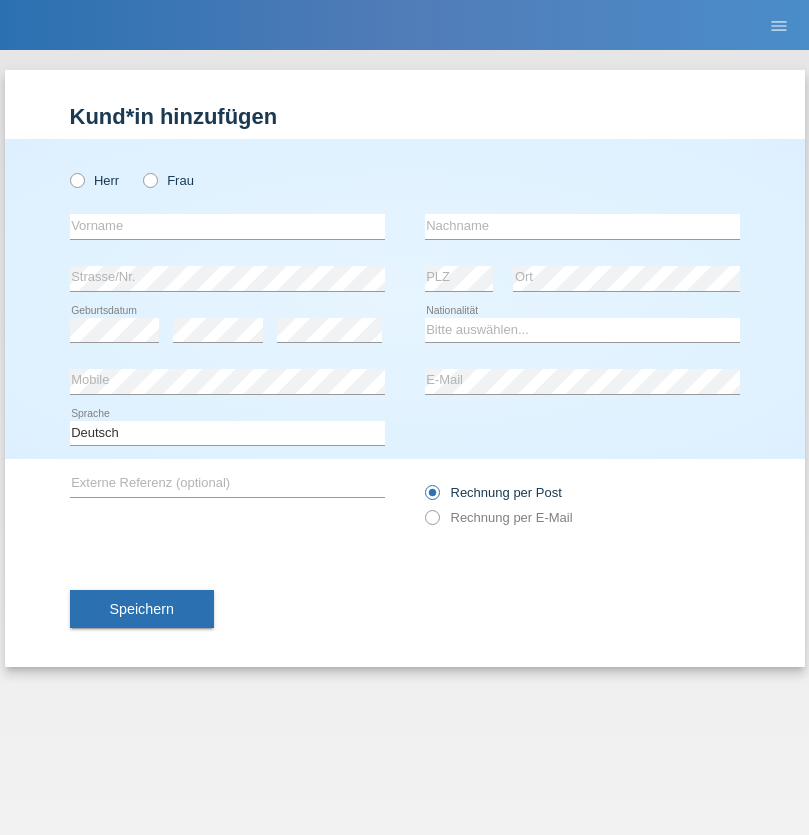 scroll, scrollTop: 0, scrollLeft: 0, axis: both 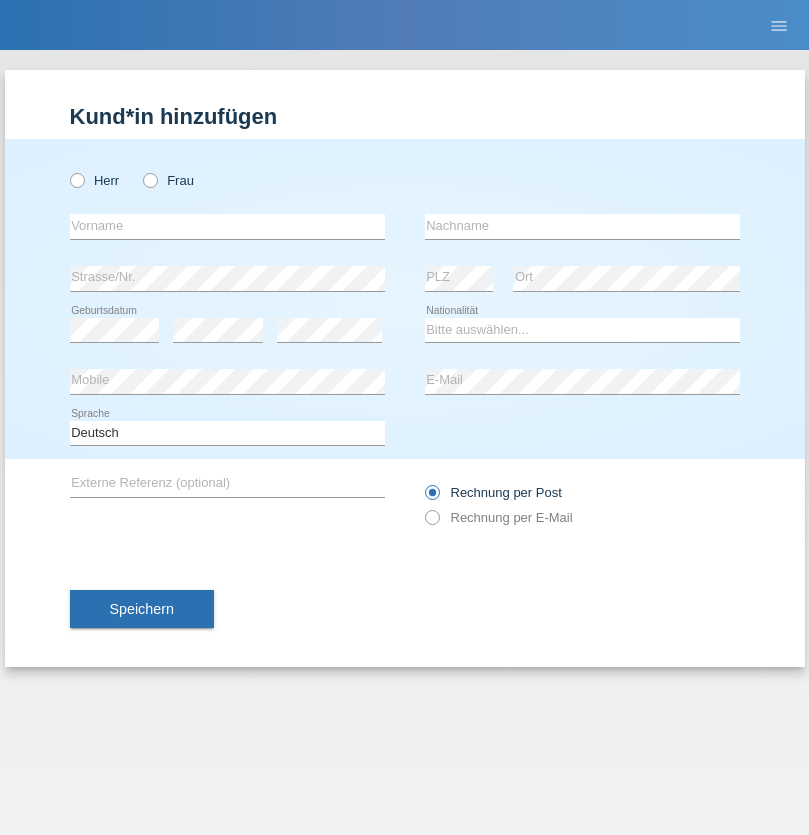 radio on "true" 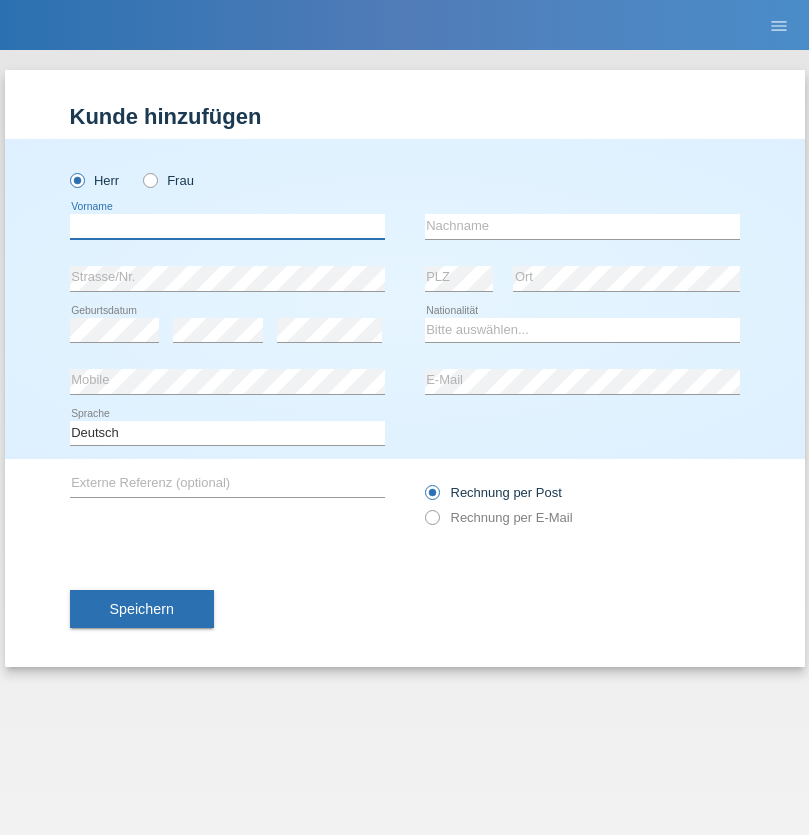 click at bounding box center (227, 226) 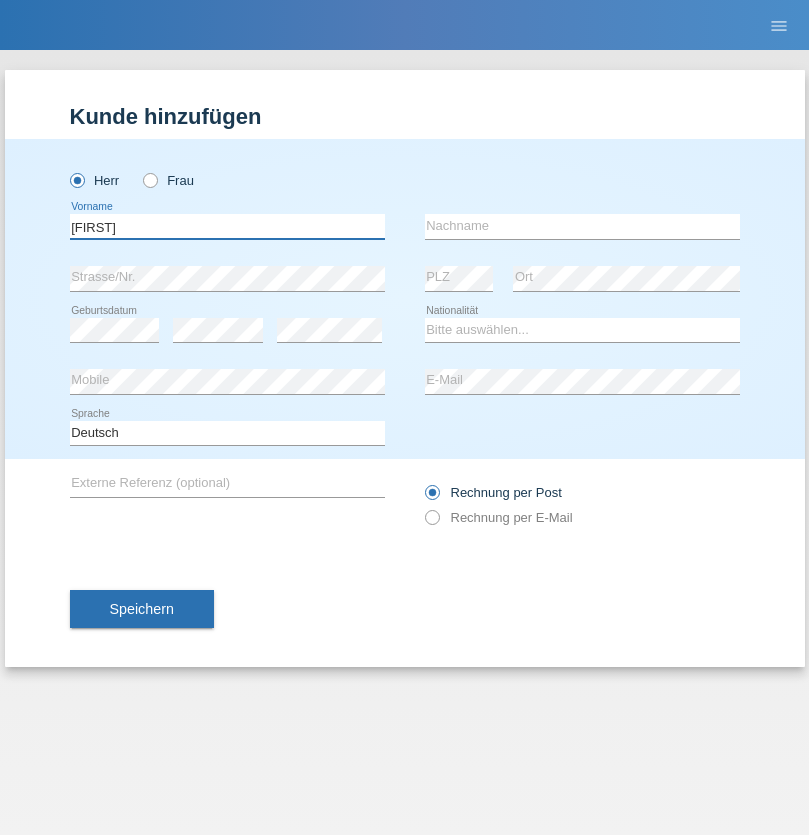 type on "[FIRST]" 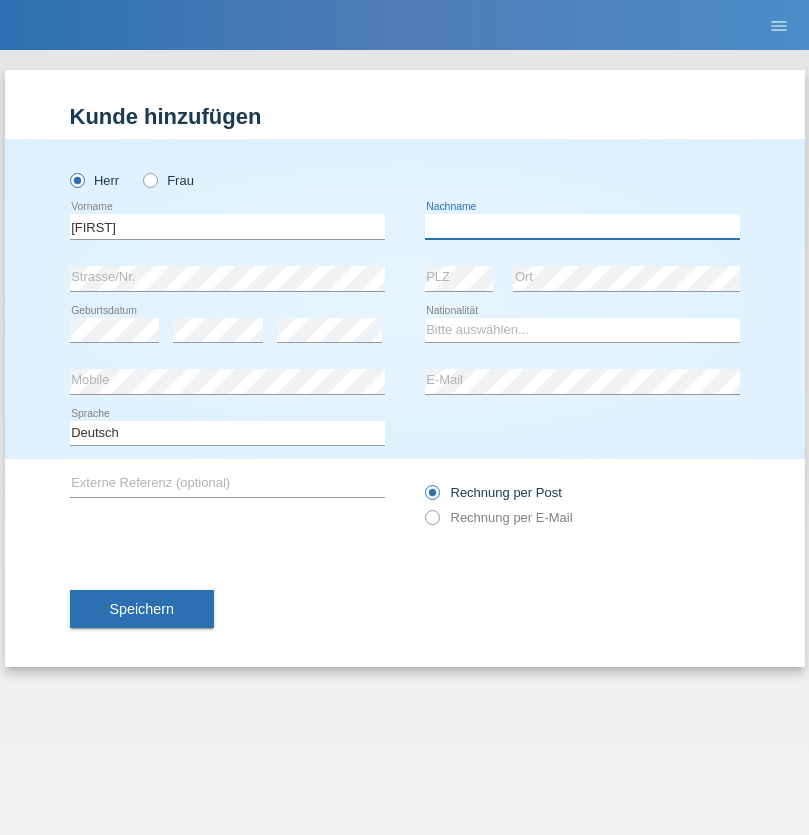 click at bounding box center (582, 226) 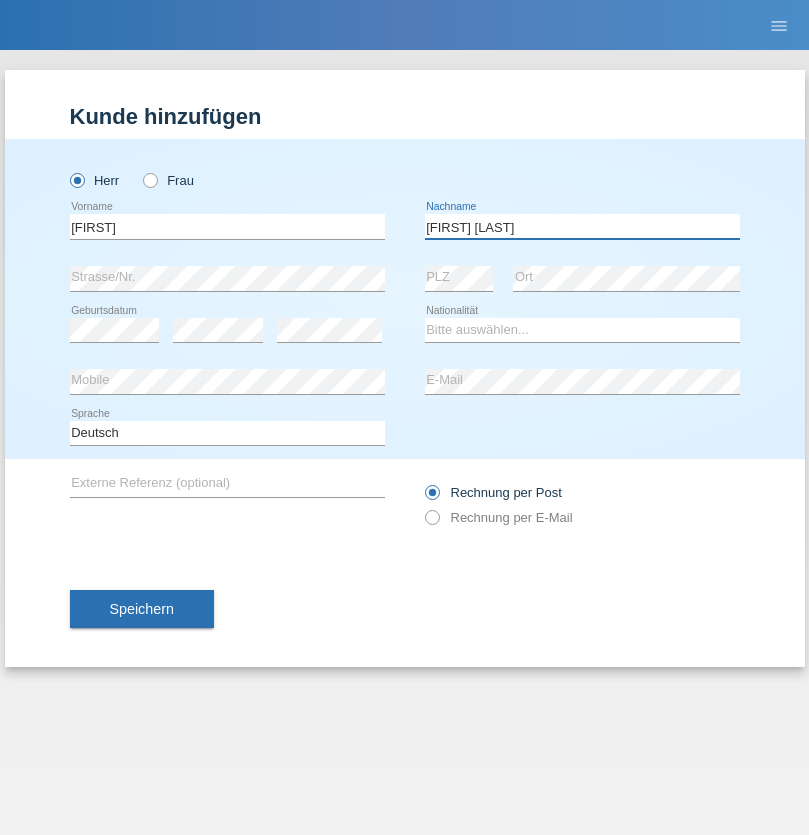 type on "[FIRST] [LAST]" 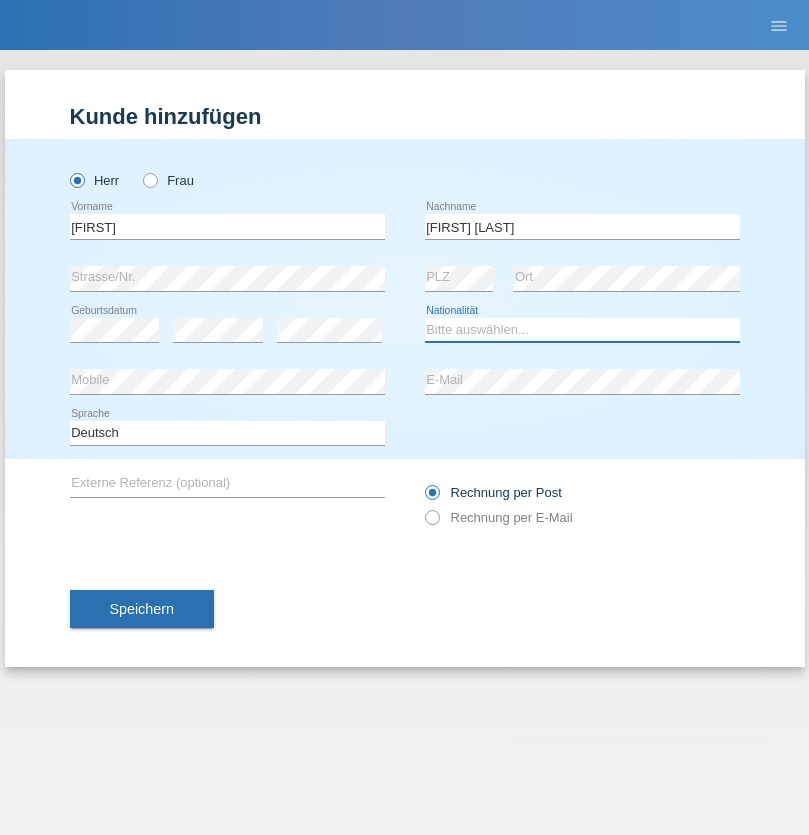 select on "LK" 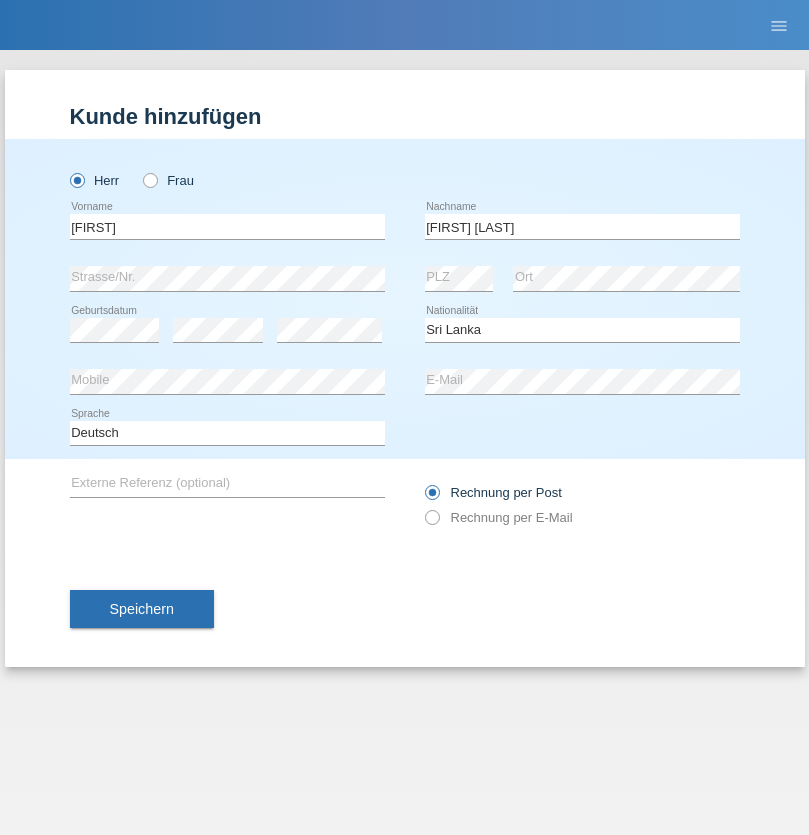 select on "C" 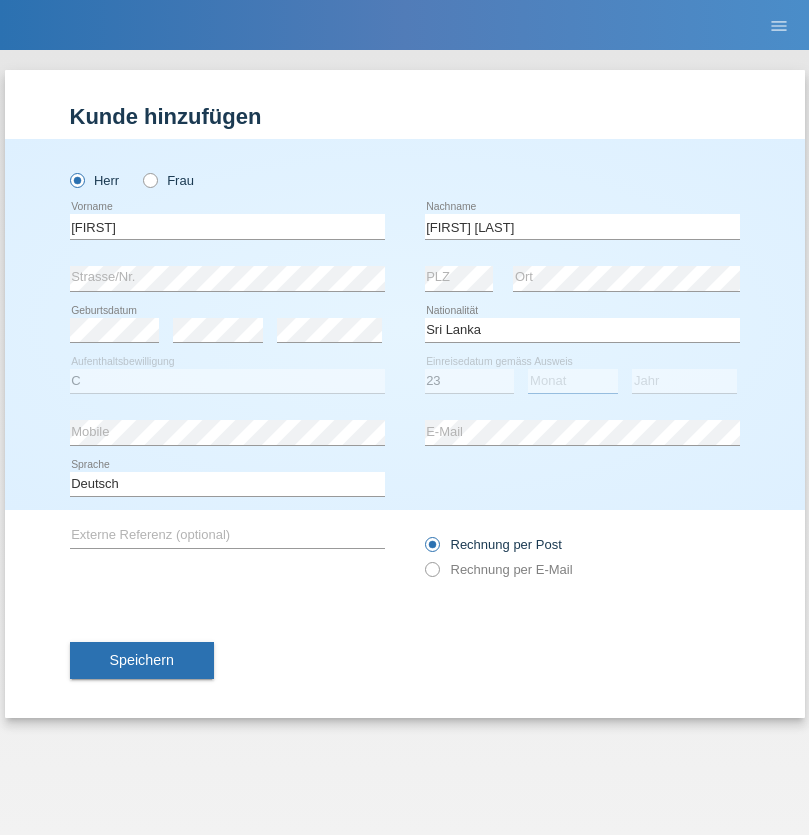 select on "03" 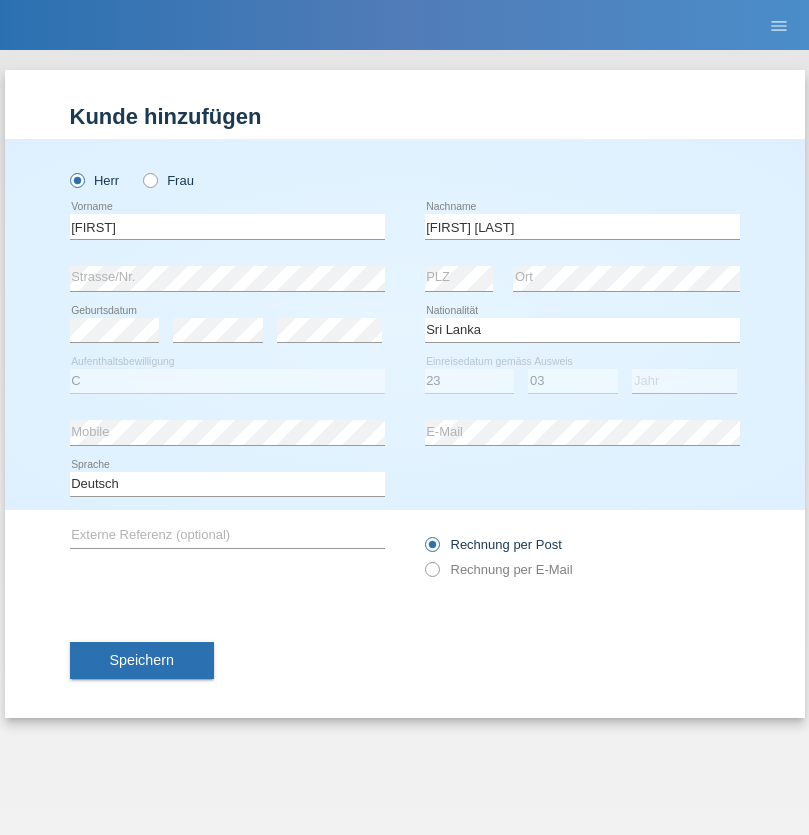 select on "2021" 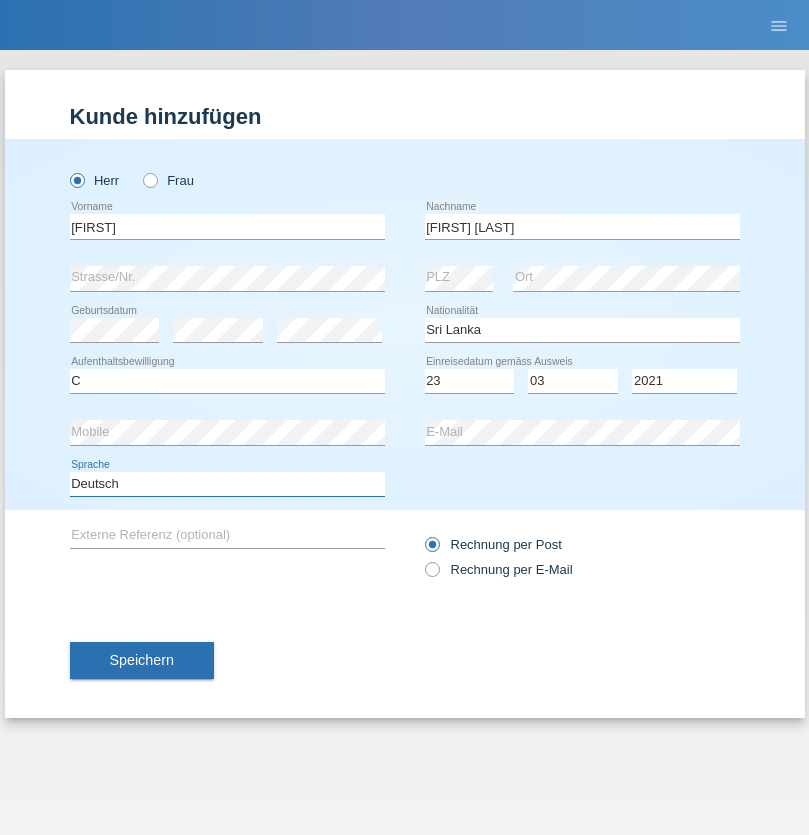 select on "en" 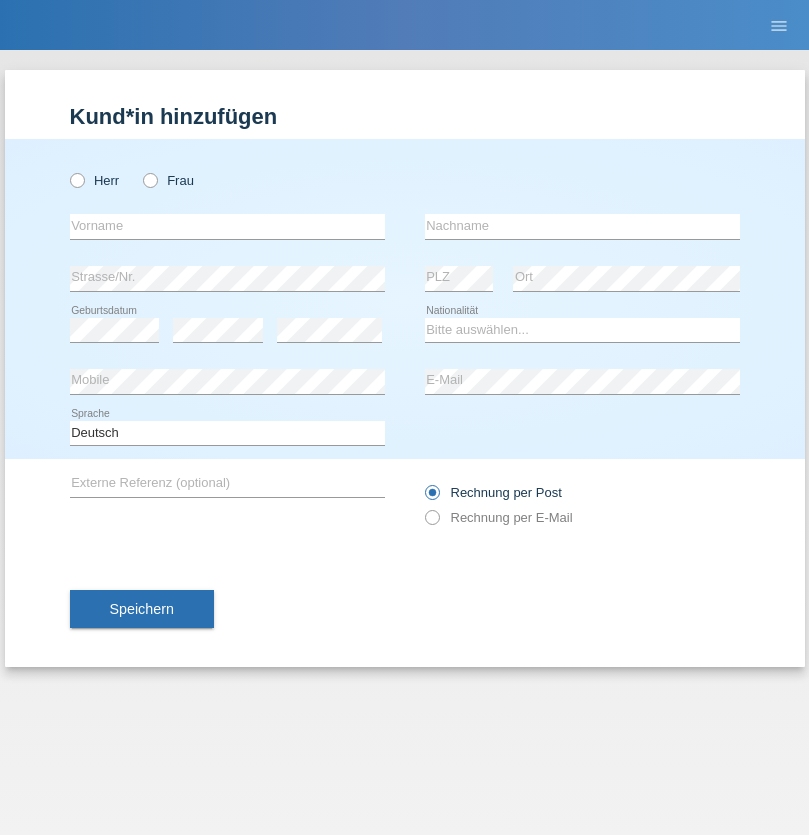 scroll, scrollTop: 0, scrollLeft: 0, axis: both 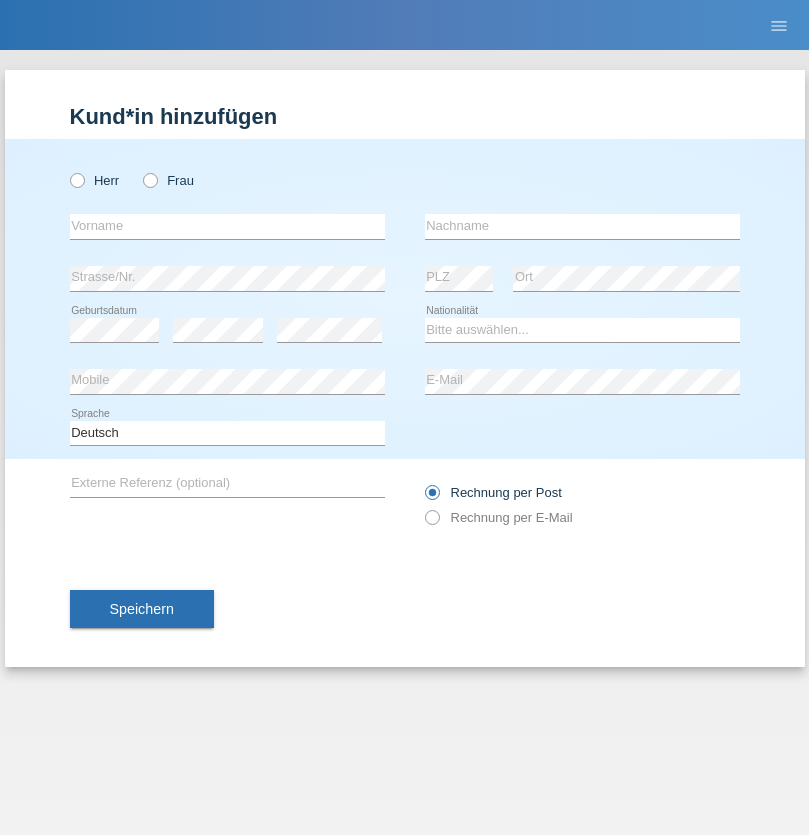 radio on "true" 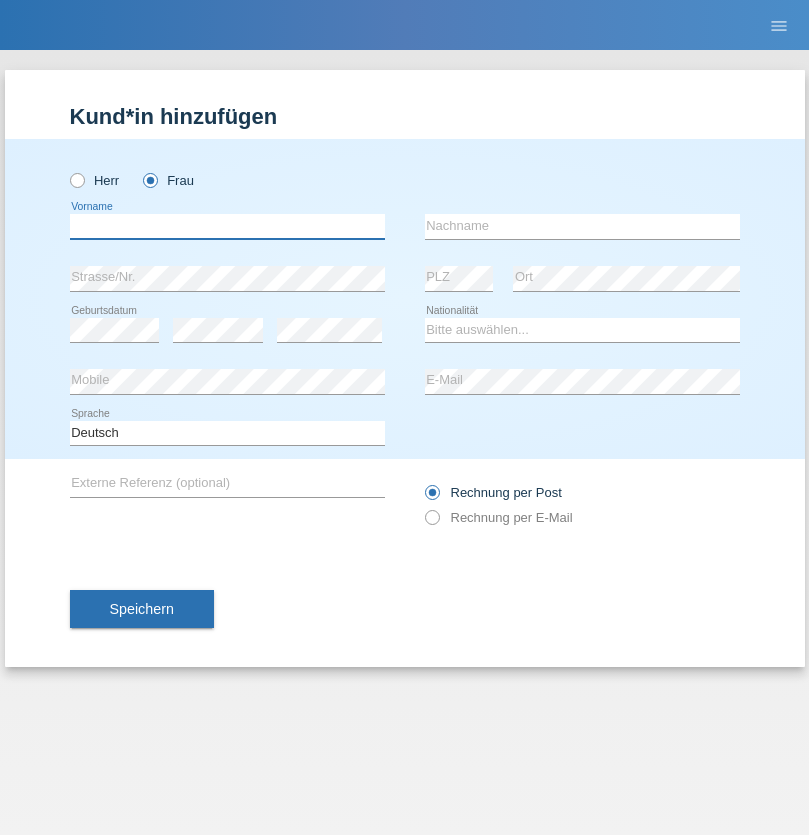click at bounding box center (227, 226) 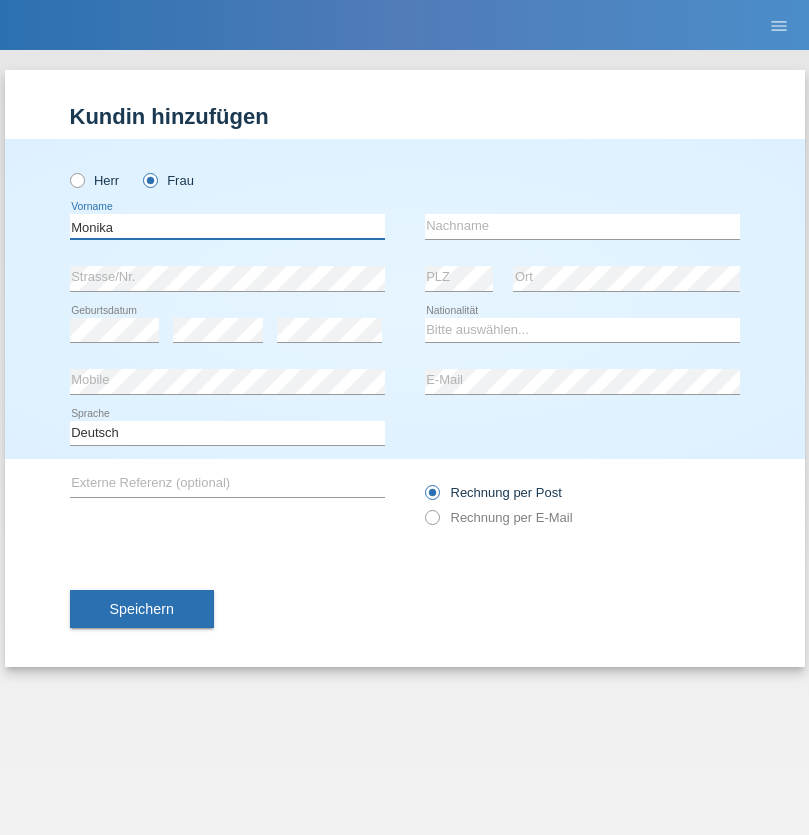 type on "Monika" 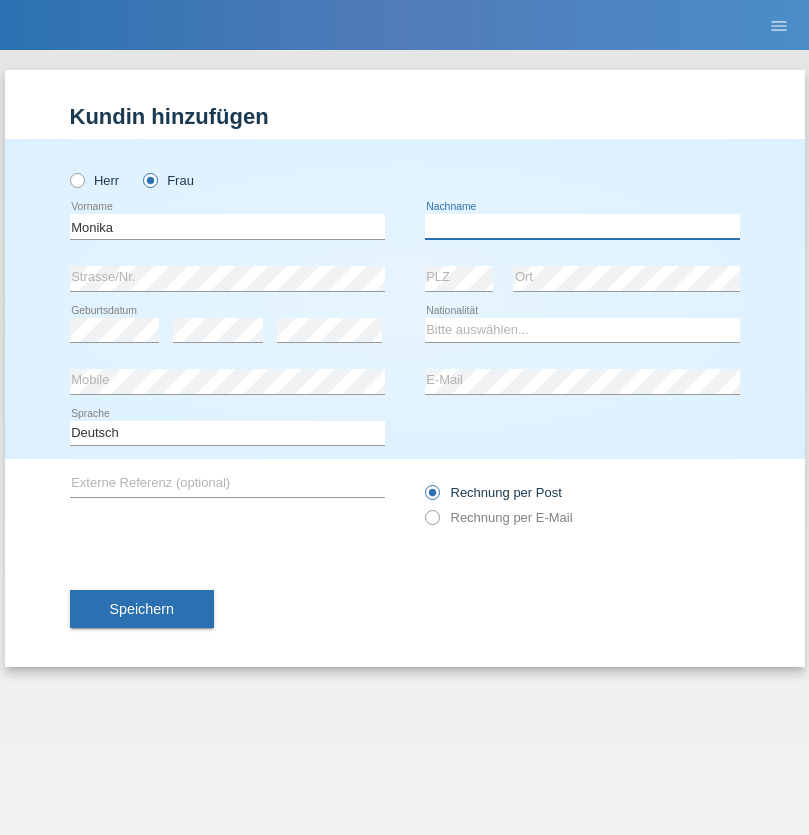 click at bounding box center (582, 226) 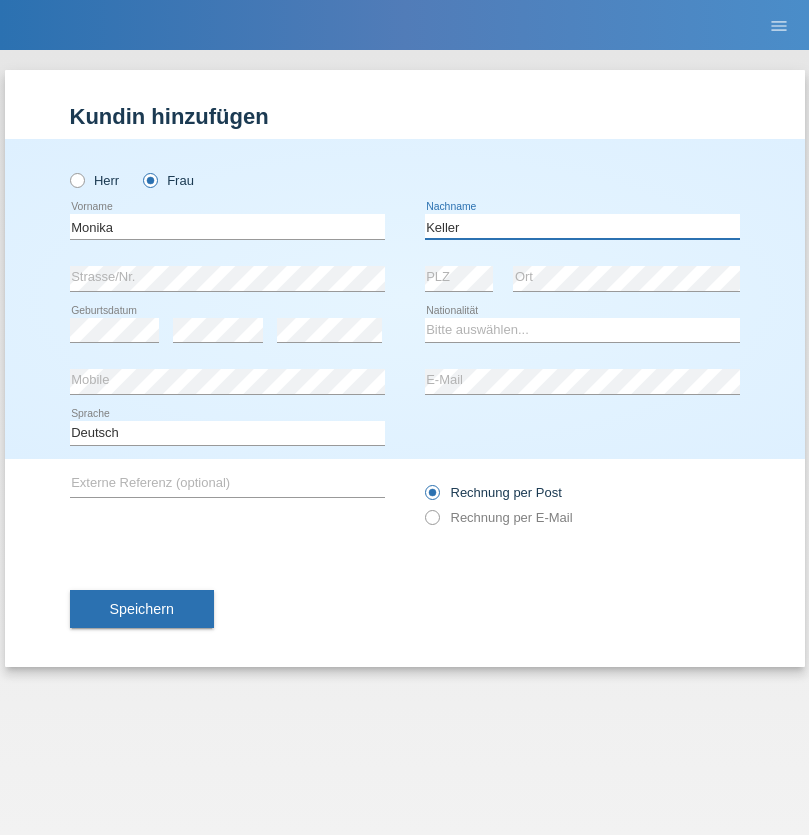 type on "Keller" 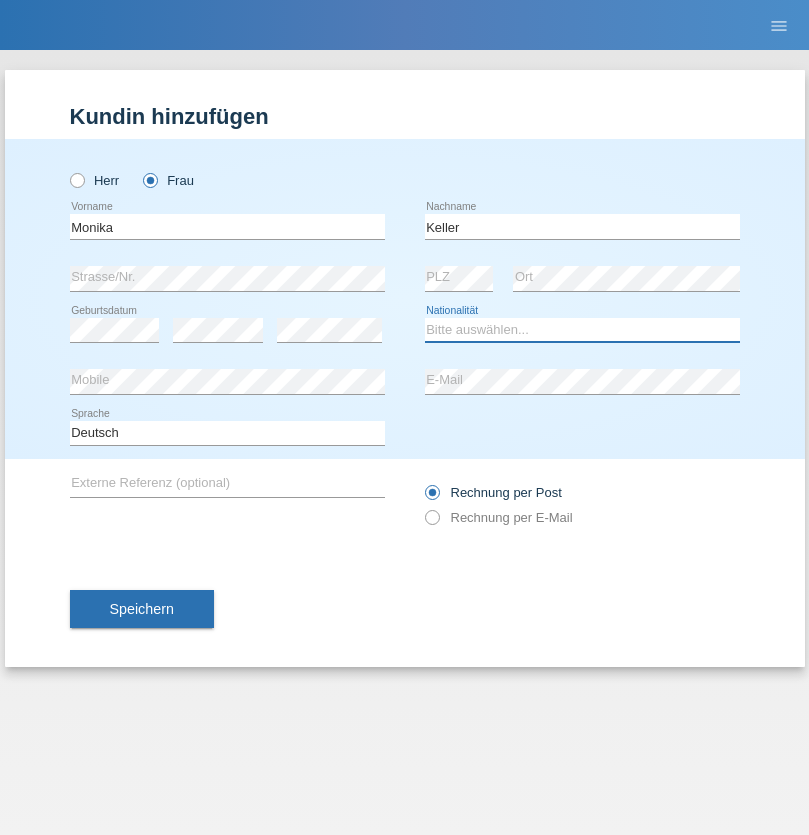 select on "CH" 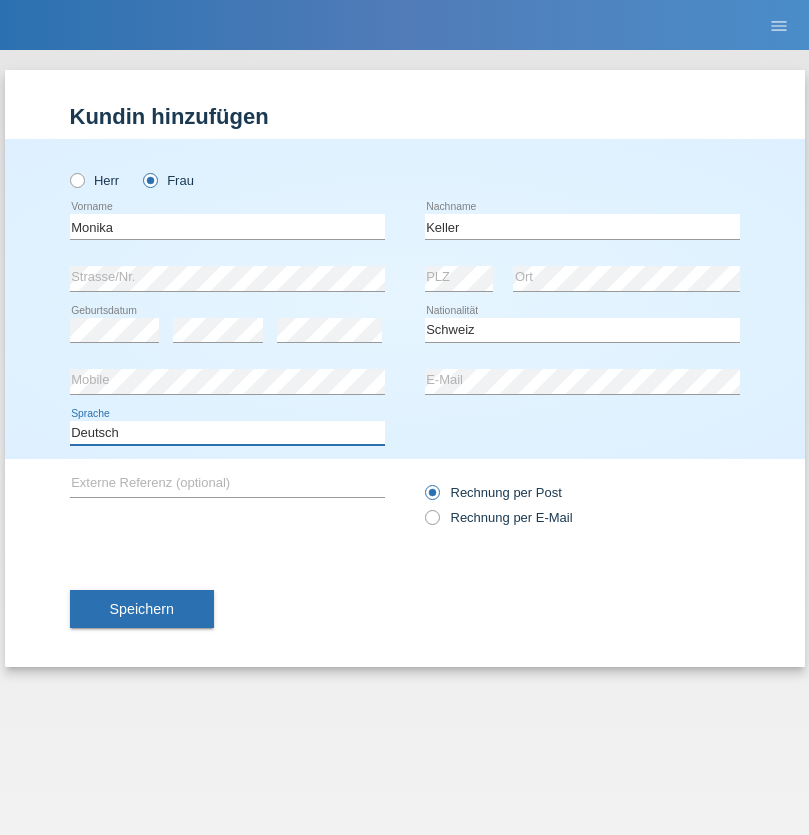 select on "en" 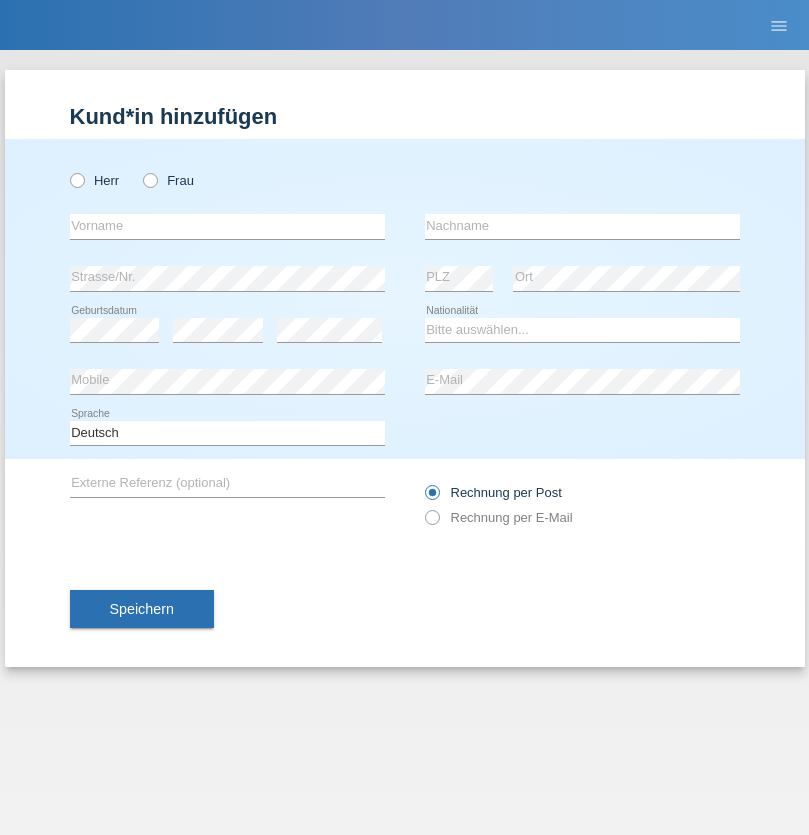 scroll, scrollTop: 0, scrollLeft: 0, axis: both 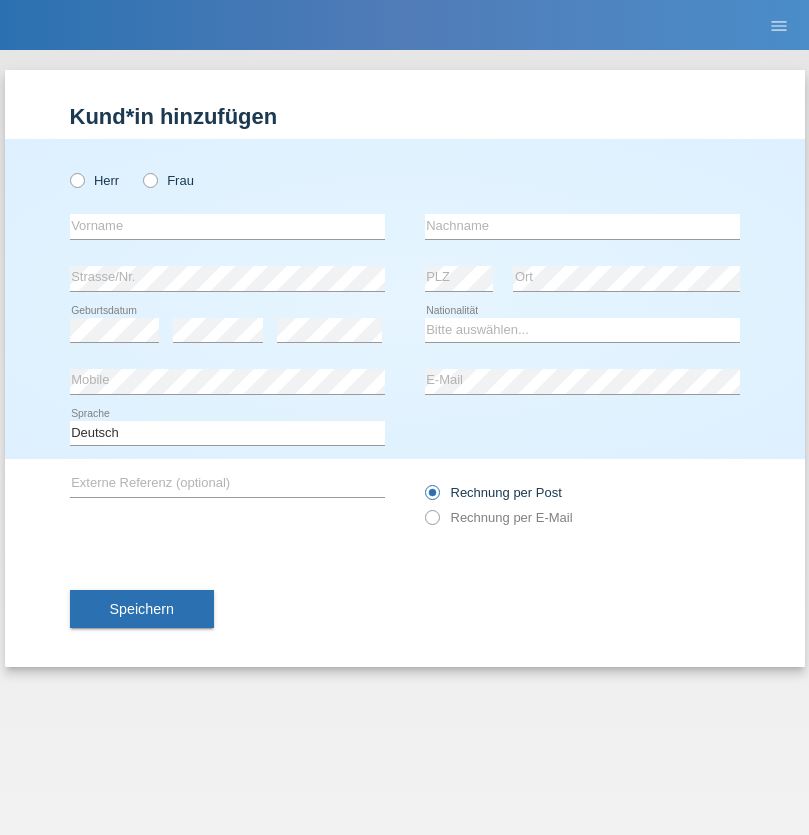 radio on "true" 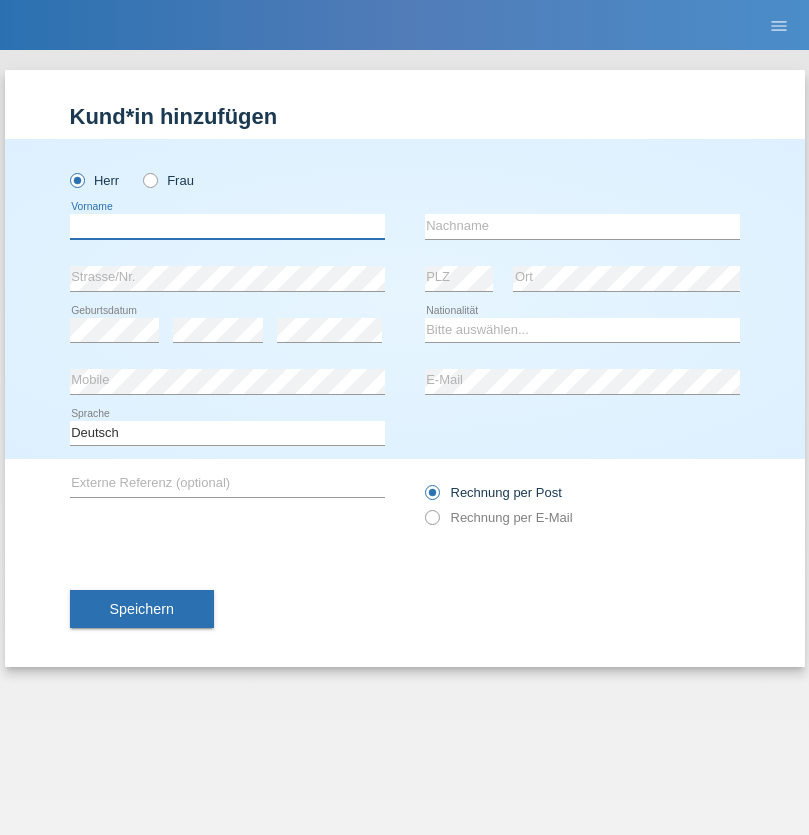 click at bounding box center (227, 226) 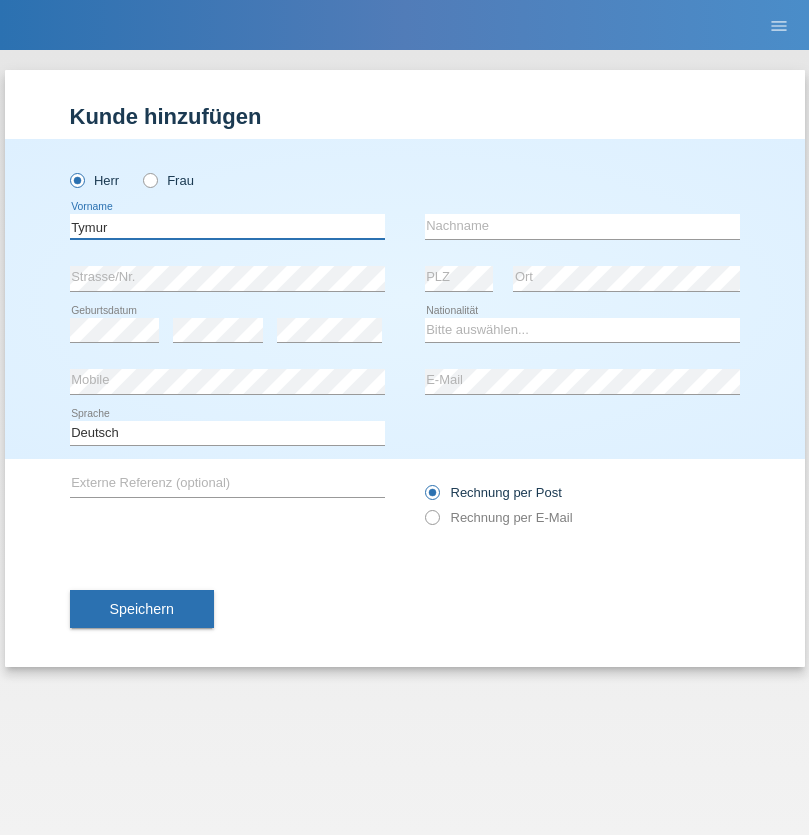 type on "Tymur" 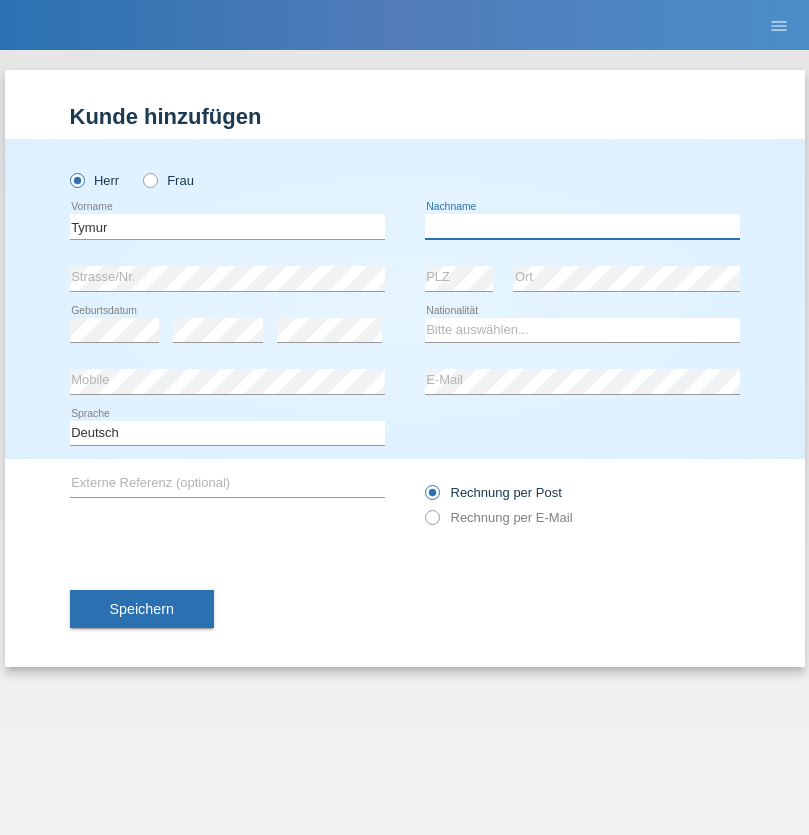 click at bounding box center (582, 226) 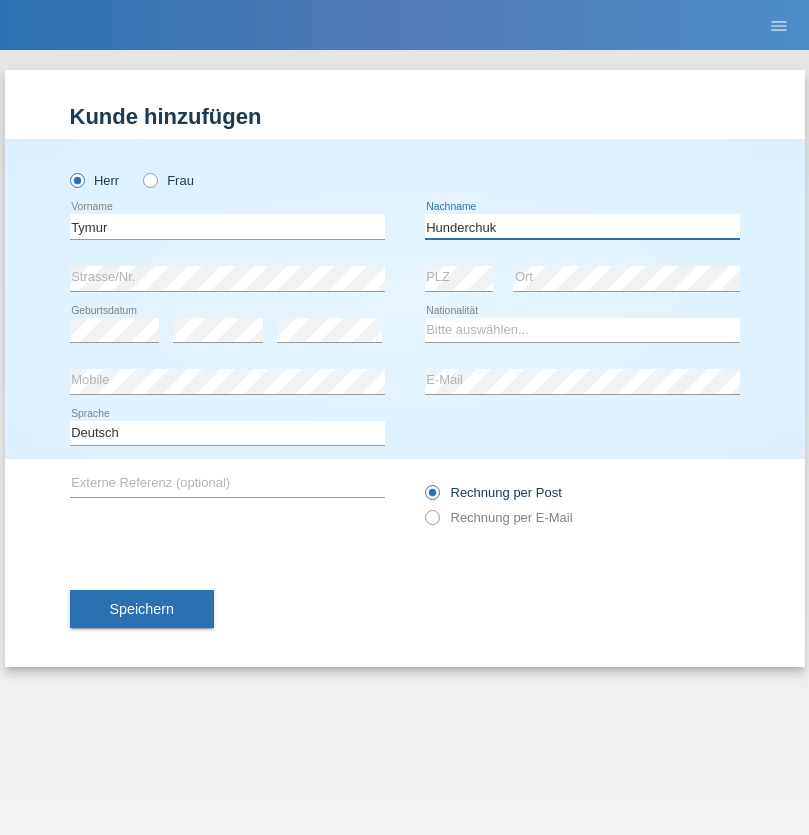 type on "Hunderchuk" 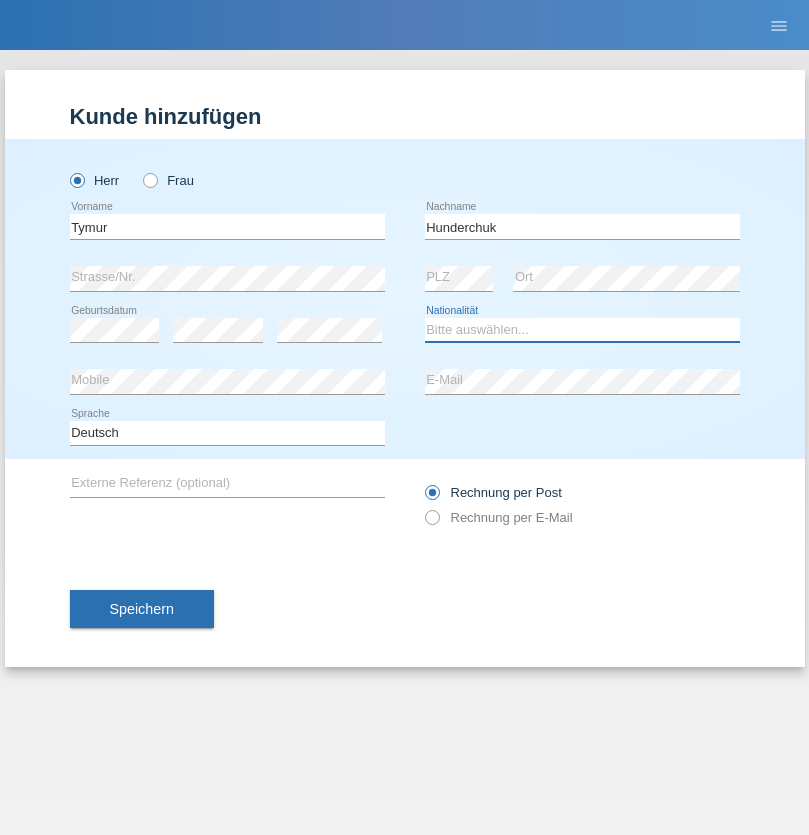 select on "UA" 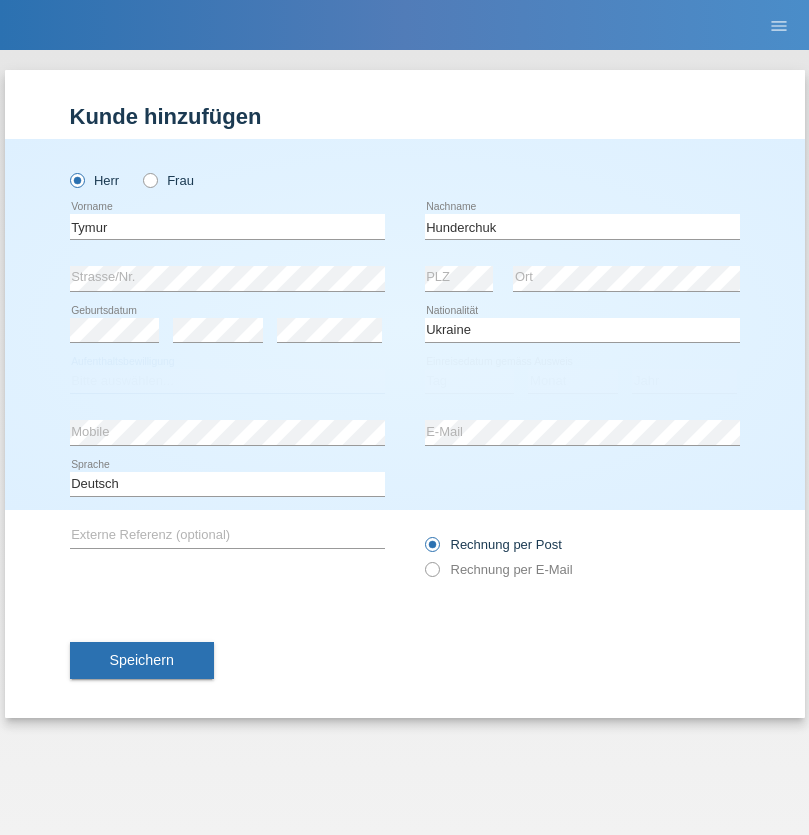 select on "C" 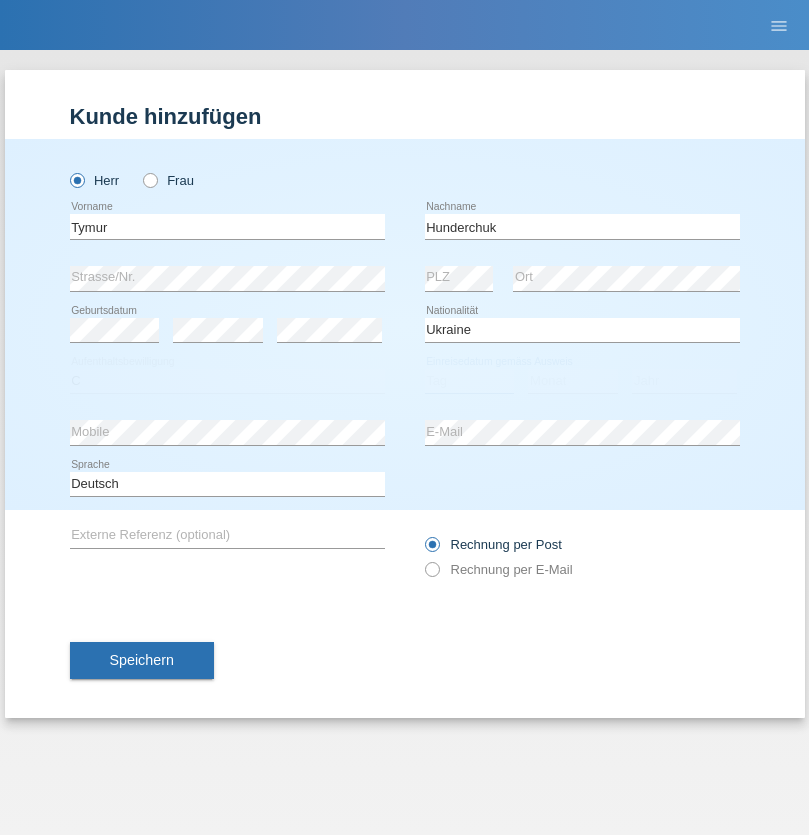 select on "20" 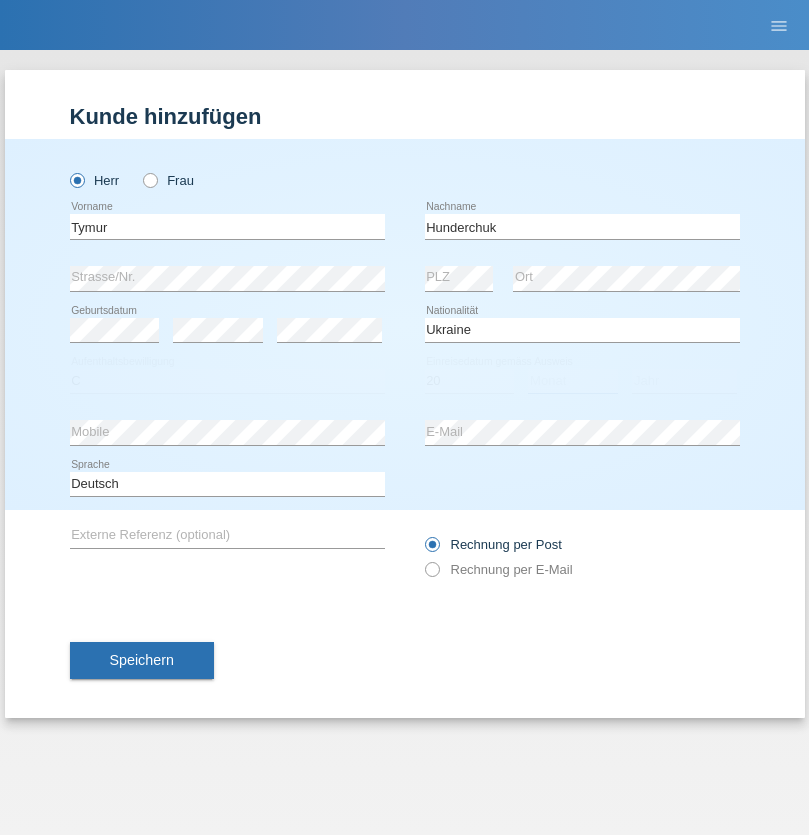 select on "08" 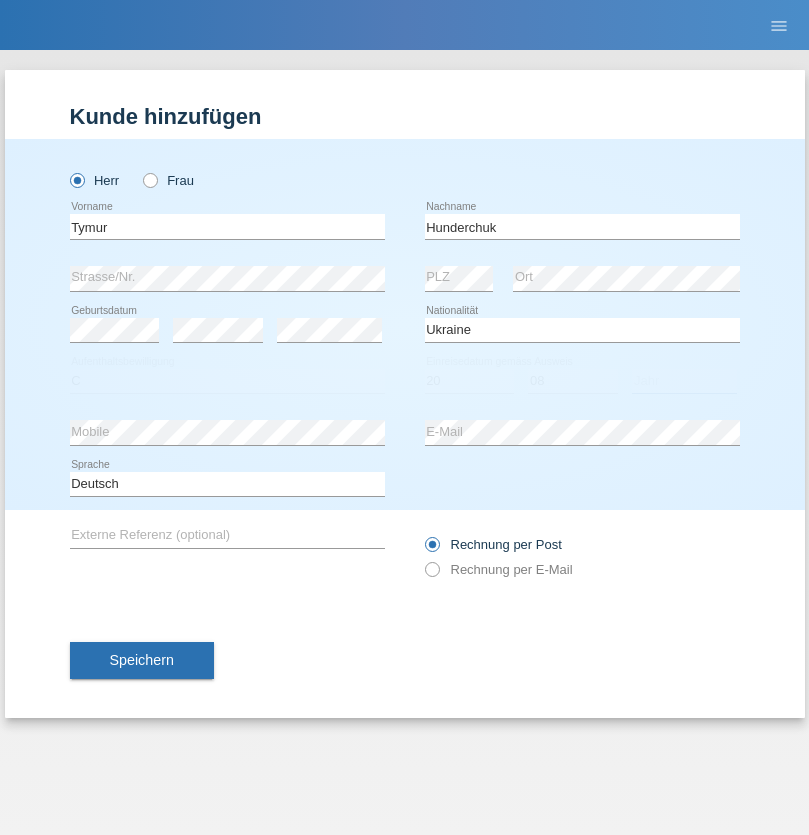 select on "2021" 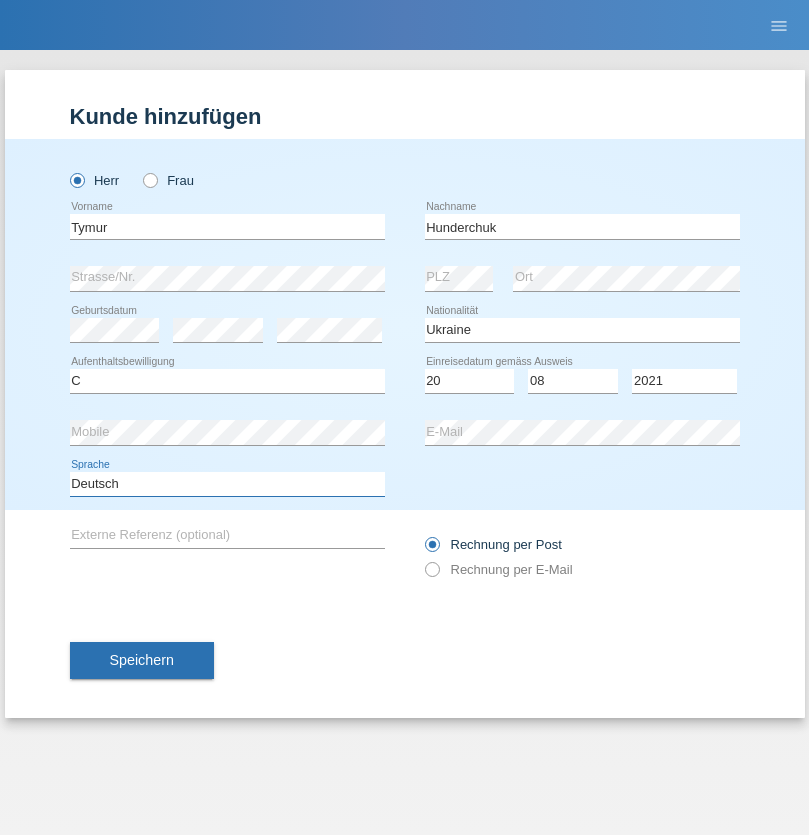 select on "en" 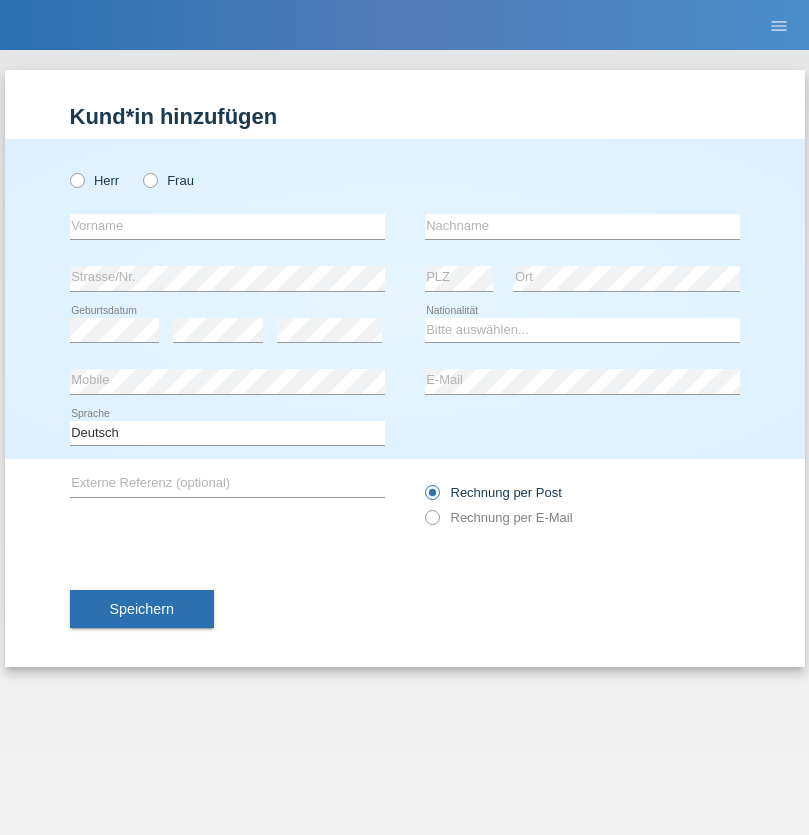 scroll, scrollTop: 0, scrollLeft: 0, axis: both 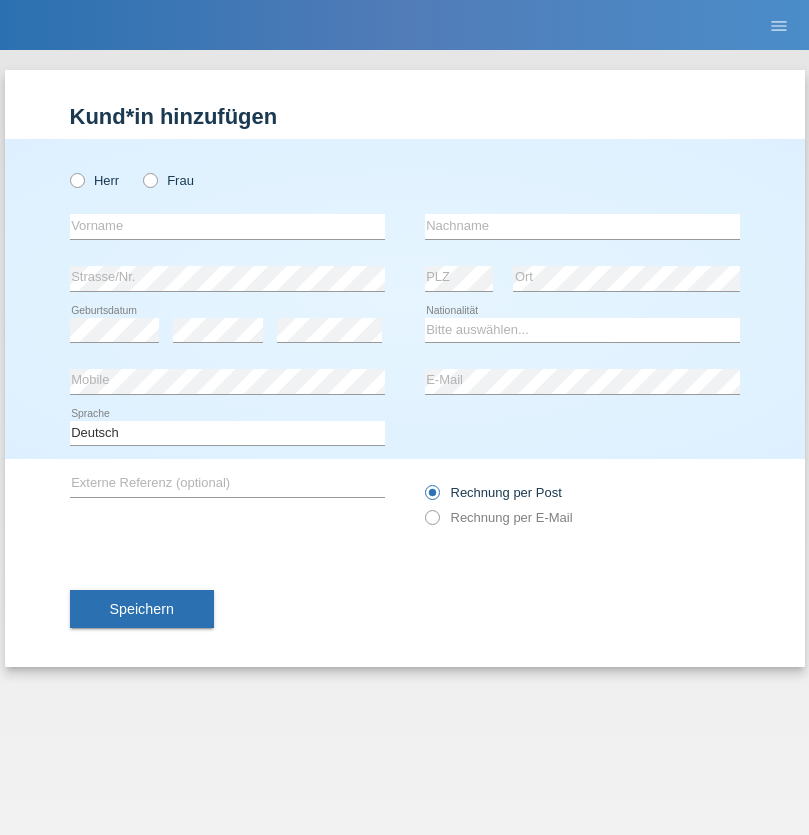 radio on "true" 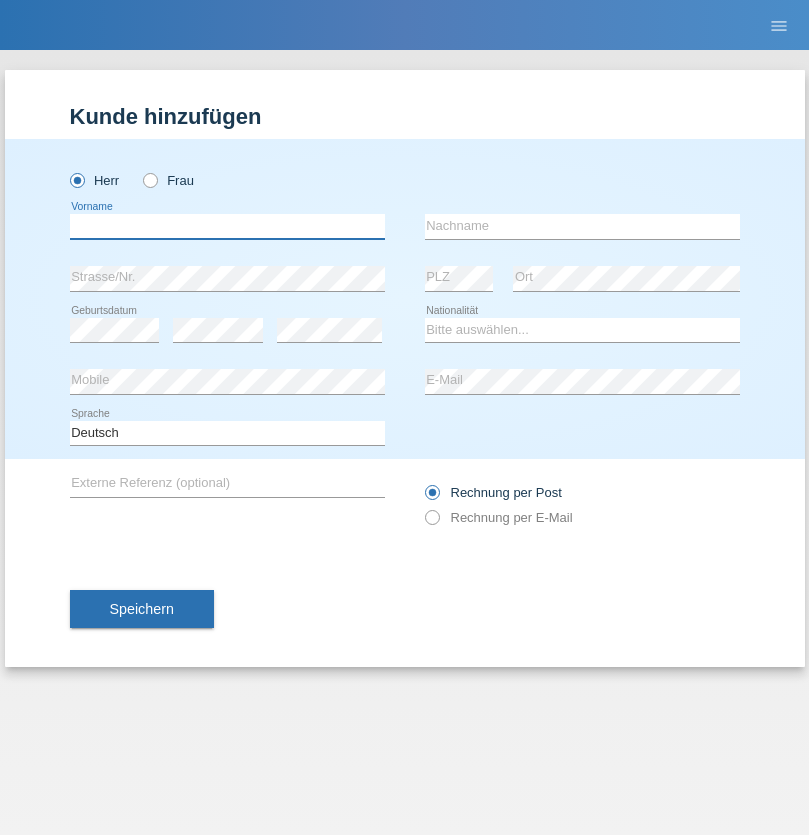 click at bounding box center (227, 226) 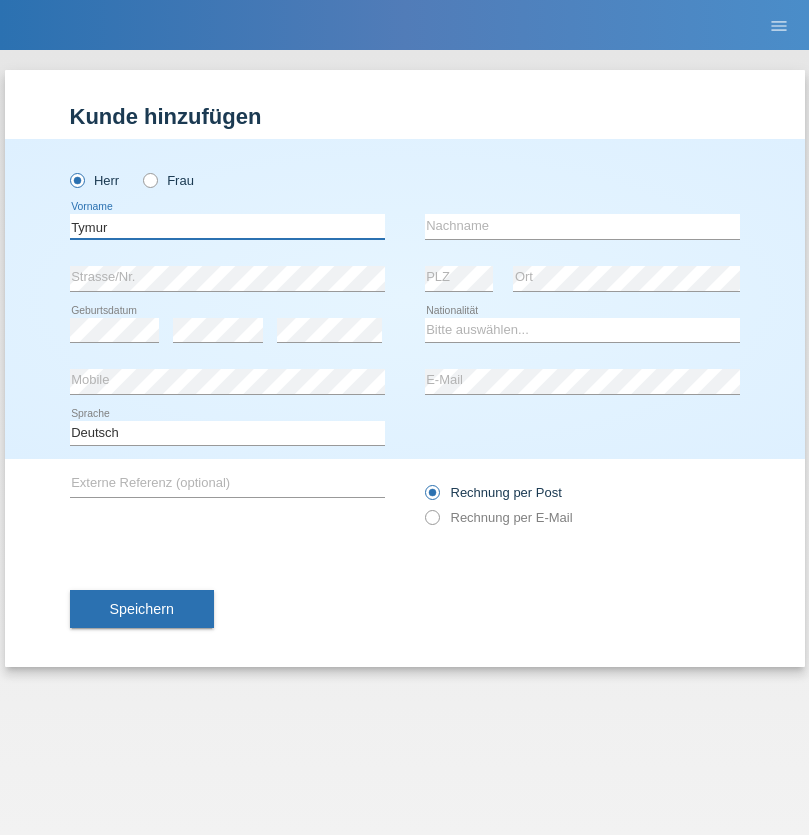 type on "Tymur" 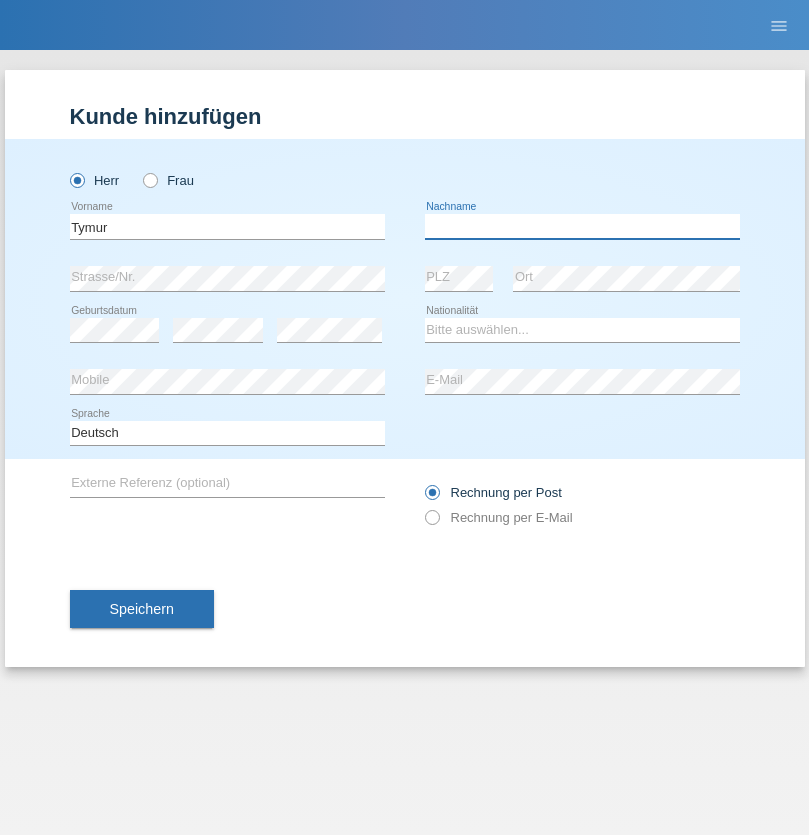 click at bounding box center [582, 226] 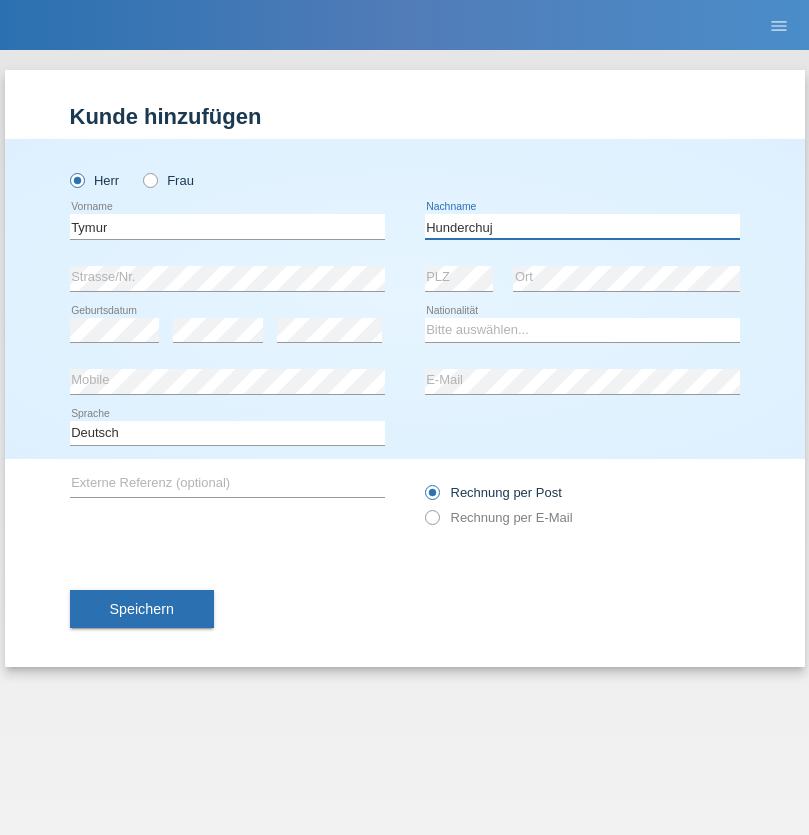 type on "Hunderchuj" 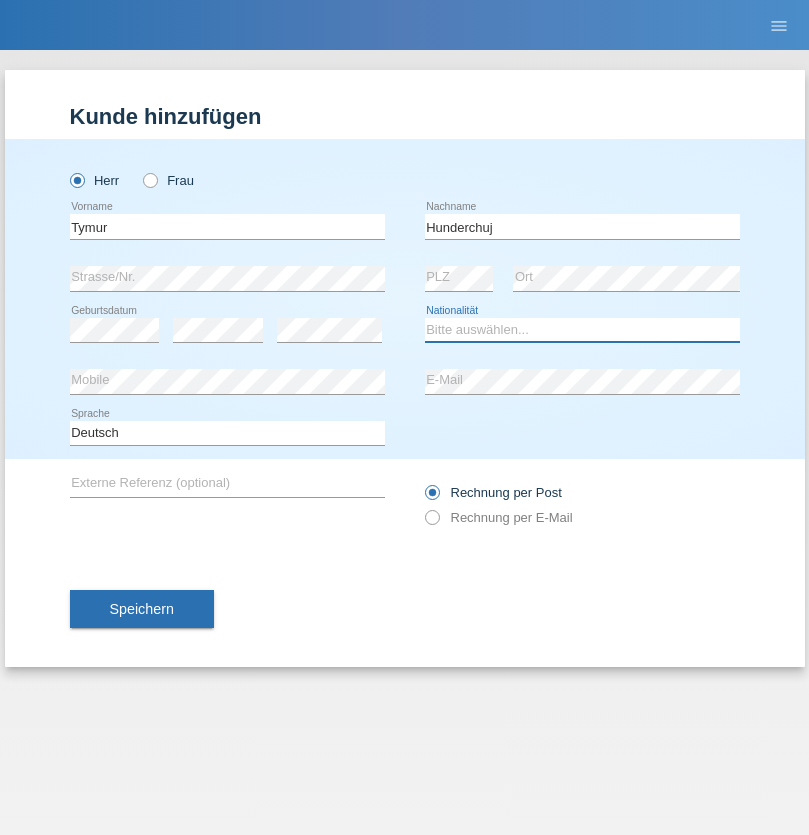 select on "UA" 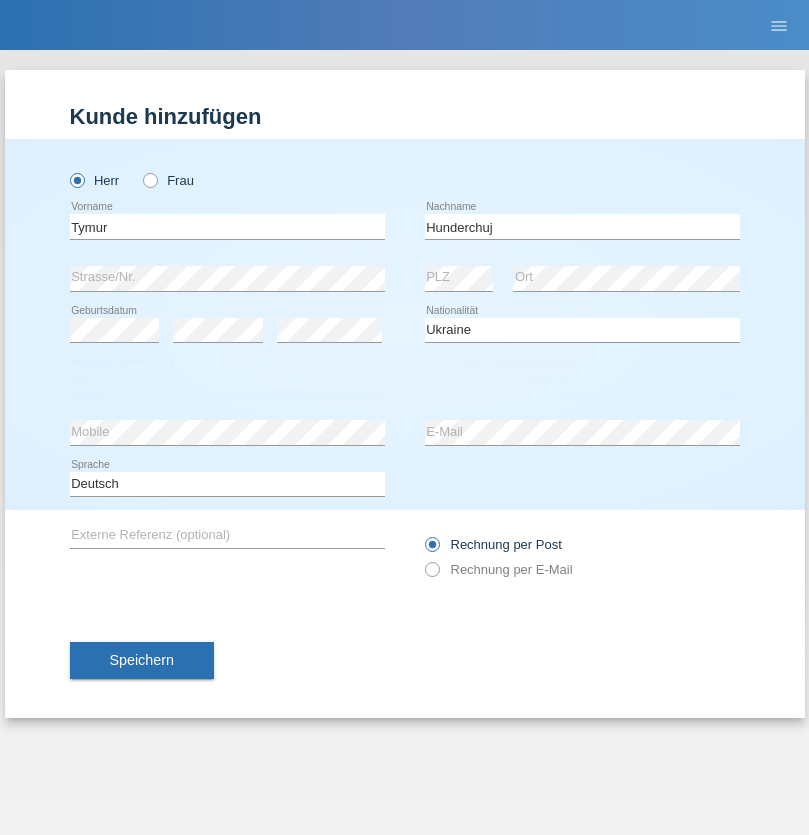 select on "C" 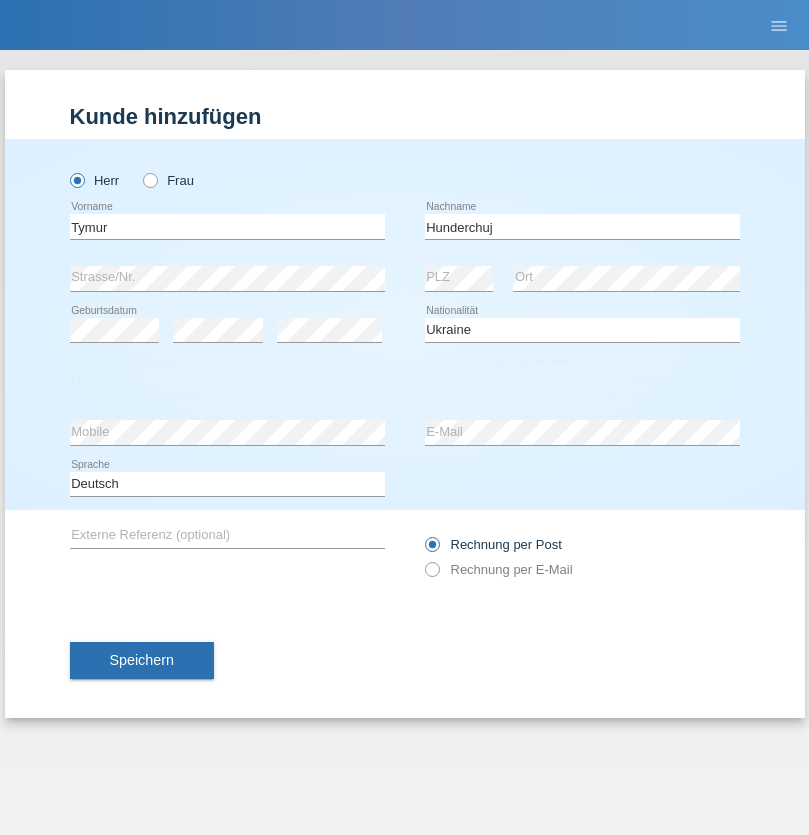 select on "20" 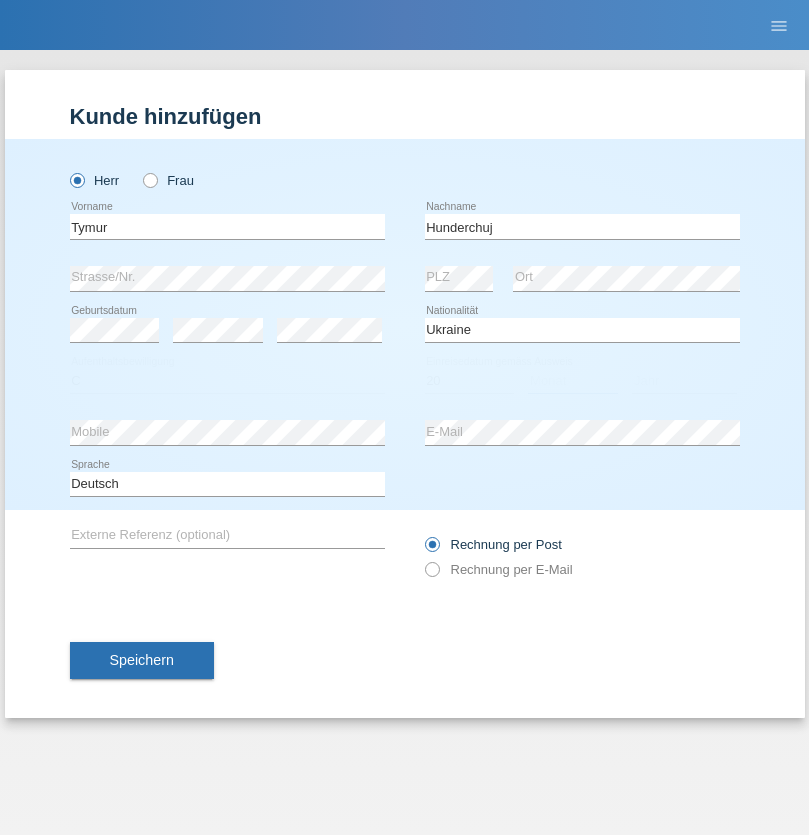 select on "08" 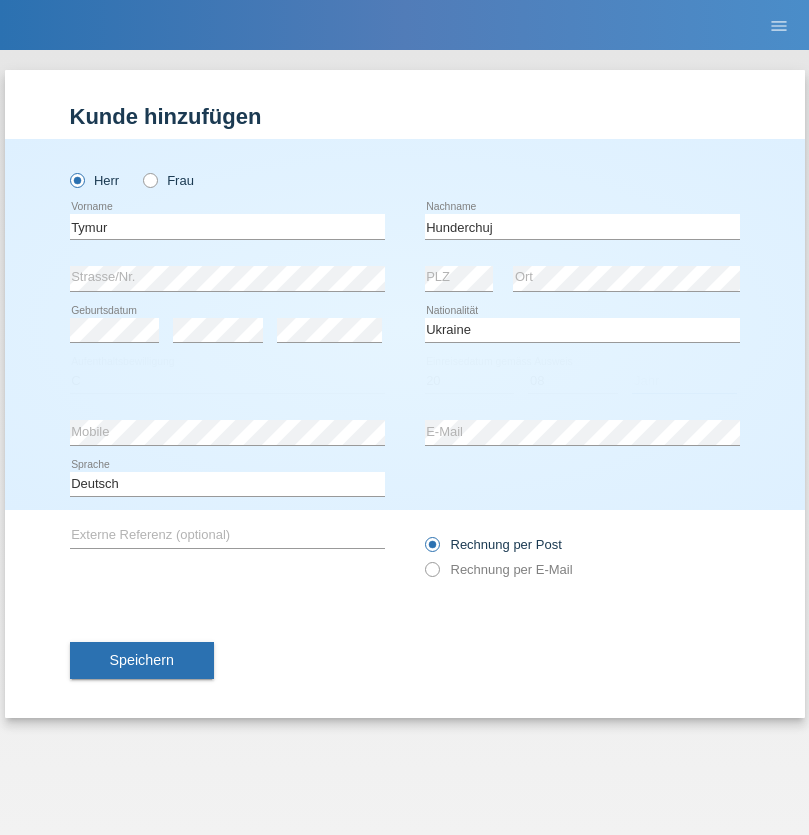 select on "2021" 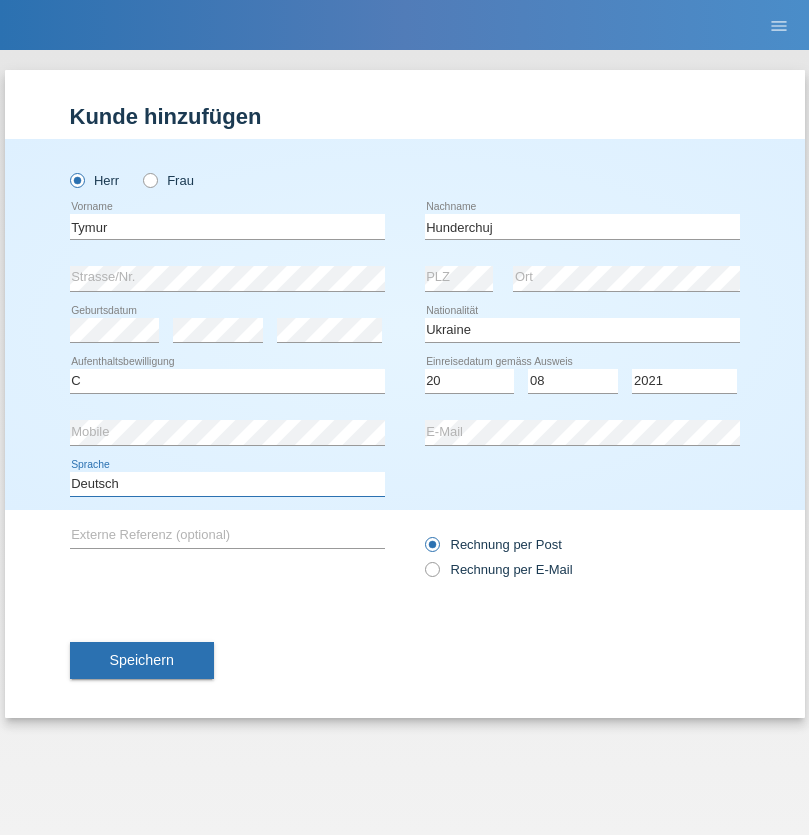 select on "en" 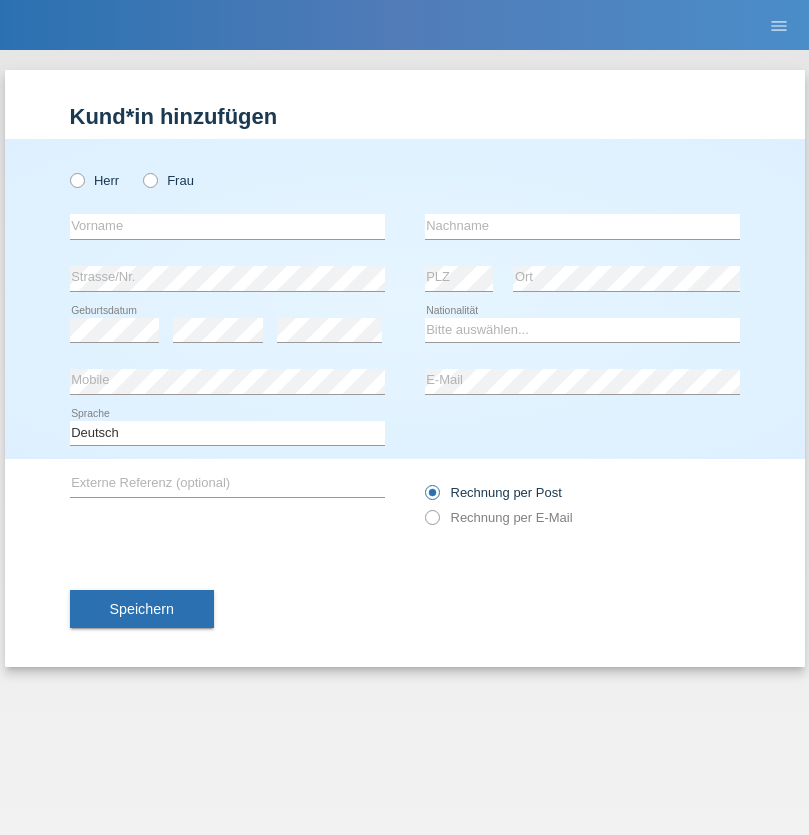 scroll, scrollTop: 0, scrollLeft: 0, axis: both 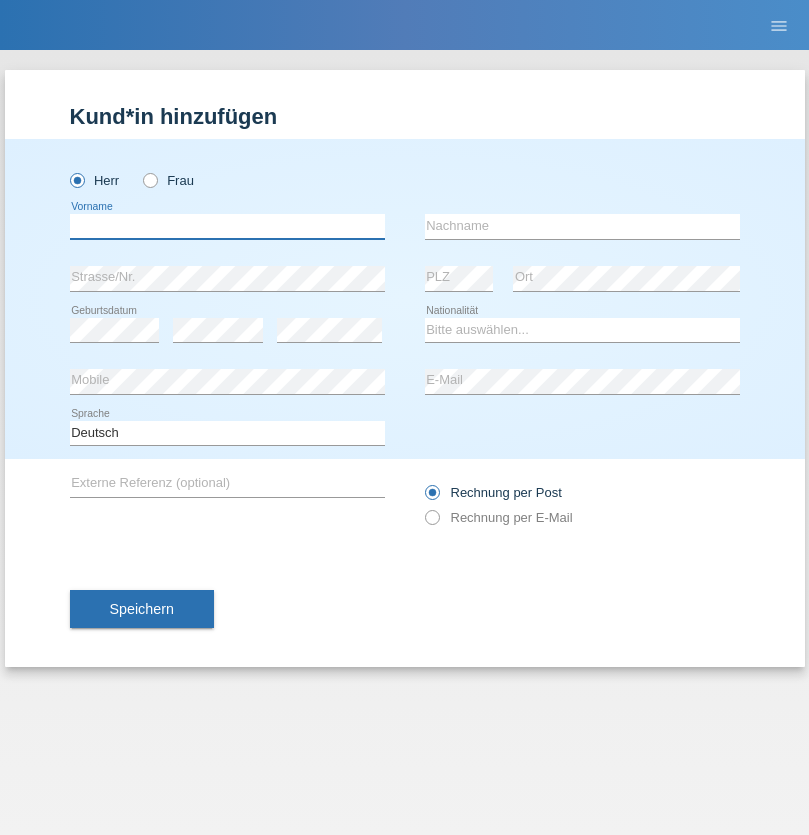 click at bounding box center (227, 226) 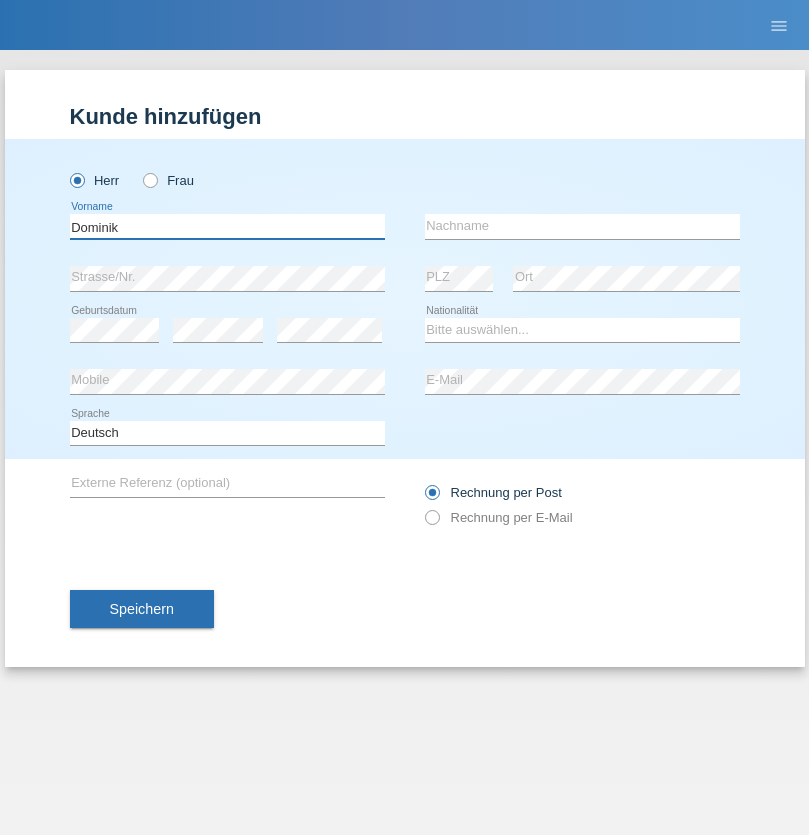 type on "Dominik" 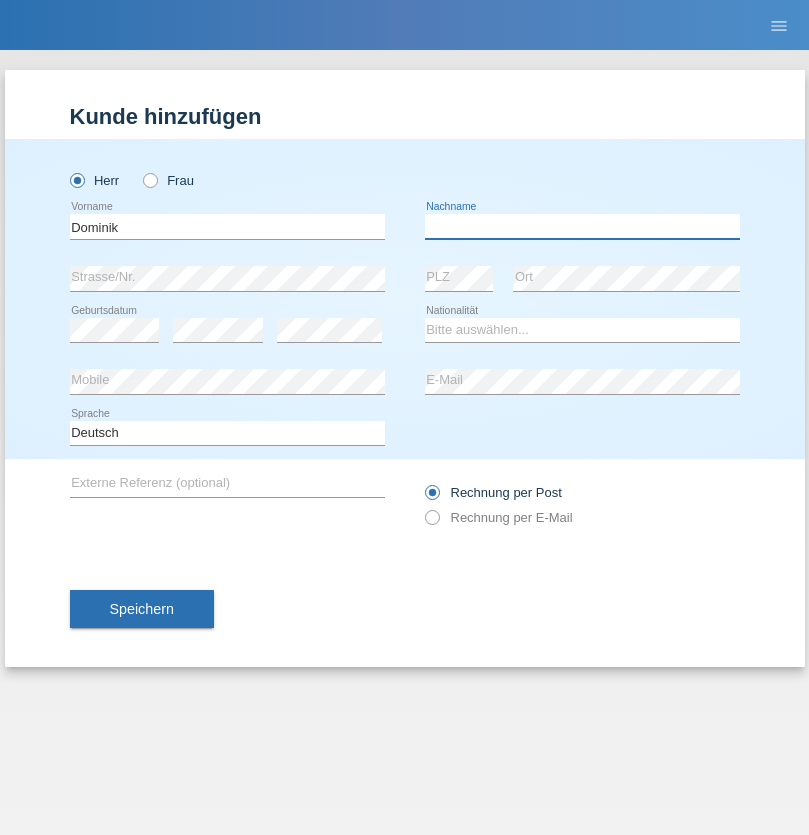 click at bounding box center (582, 226) 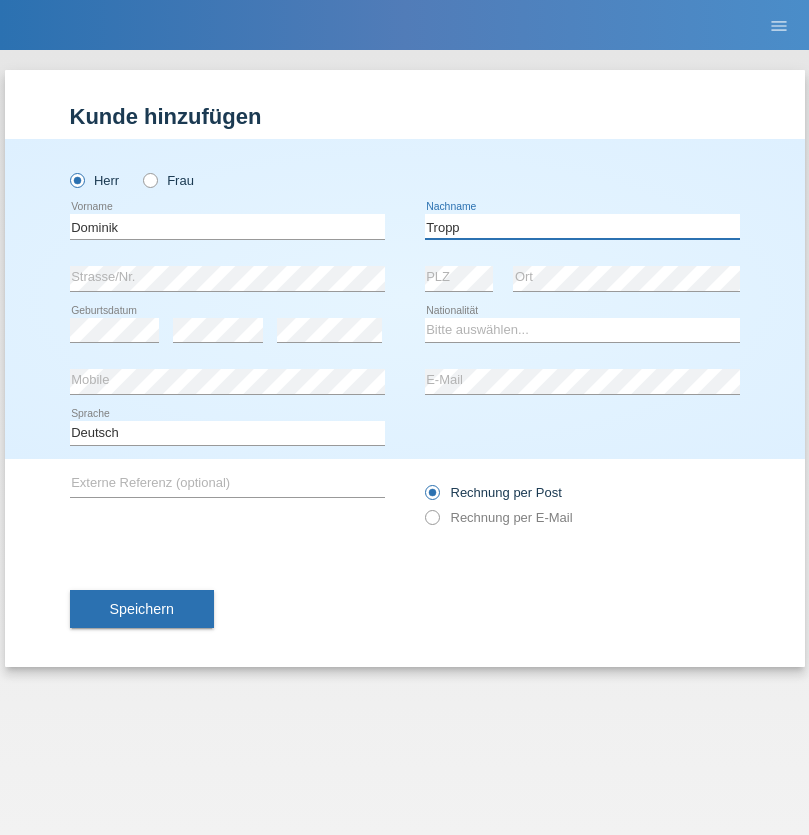 type on "Tropp" 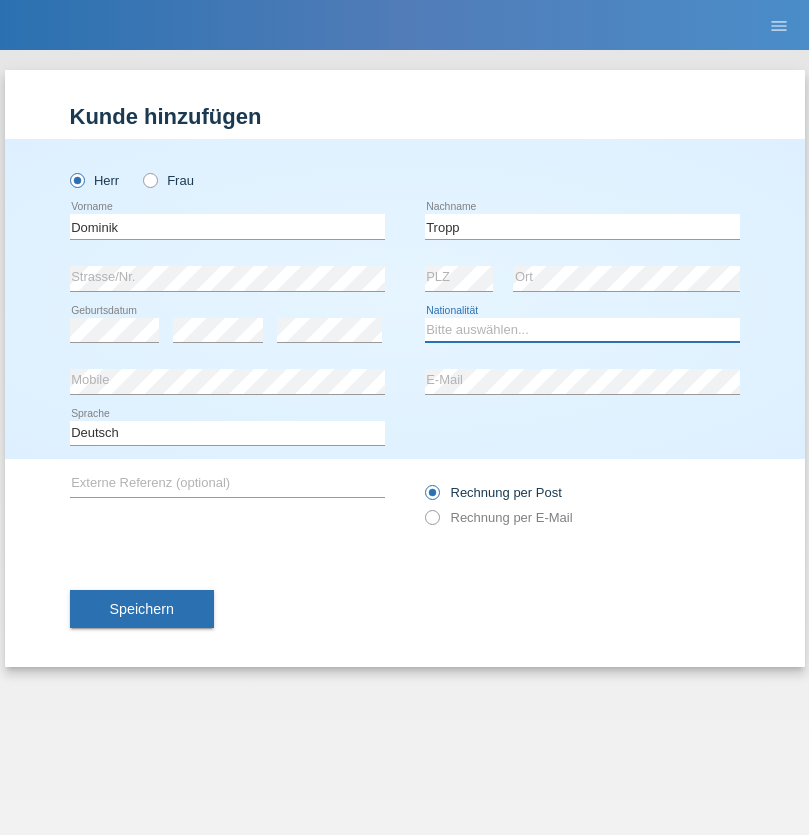 select on "SK" 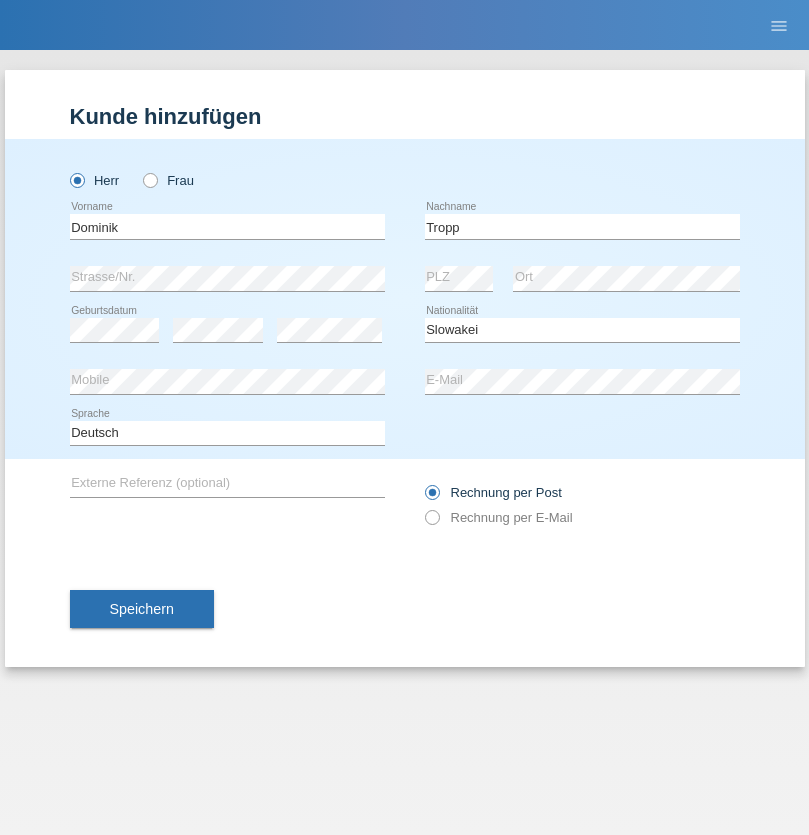 select on "C" 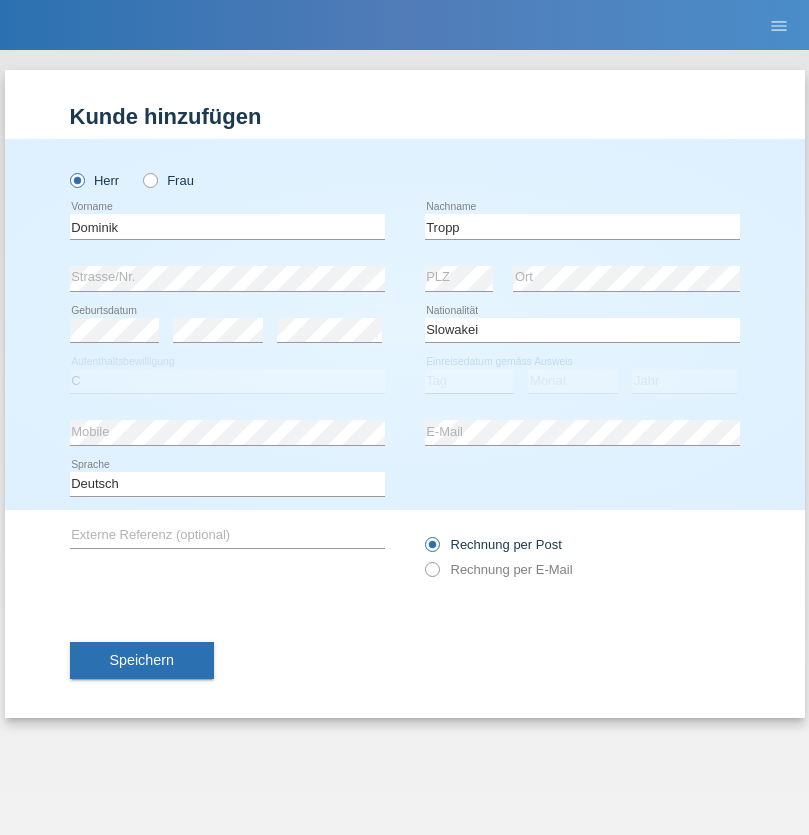 select on "09" 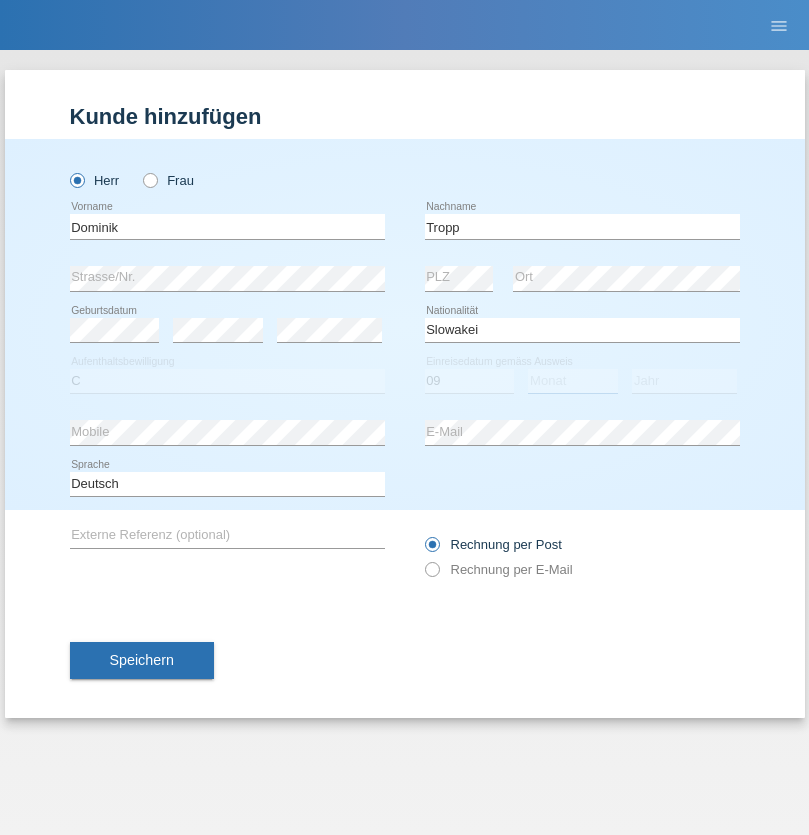 select on "08" 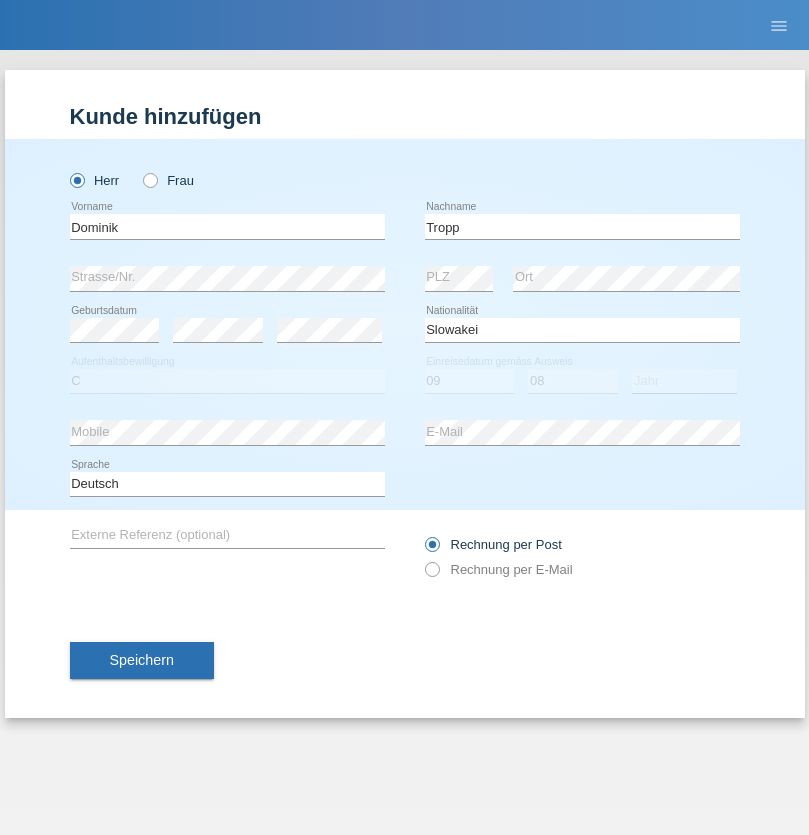 select on "2021" 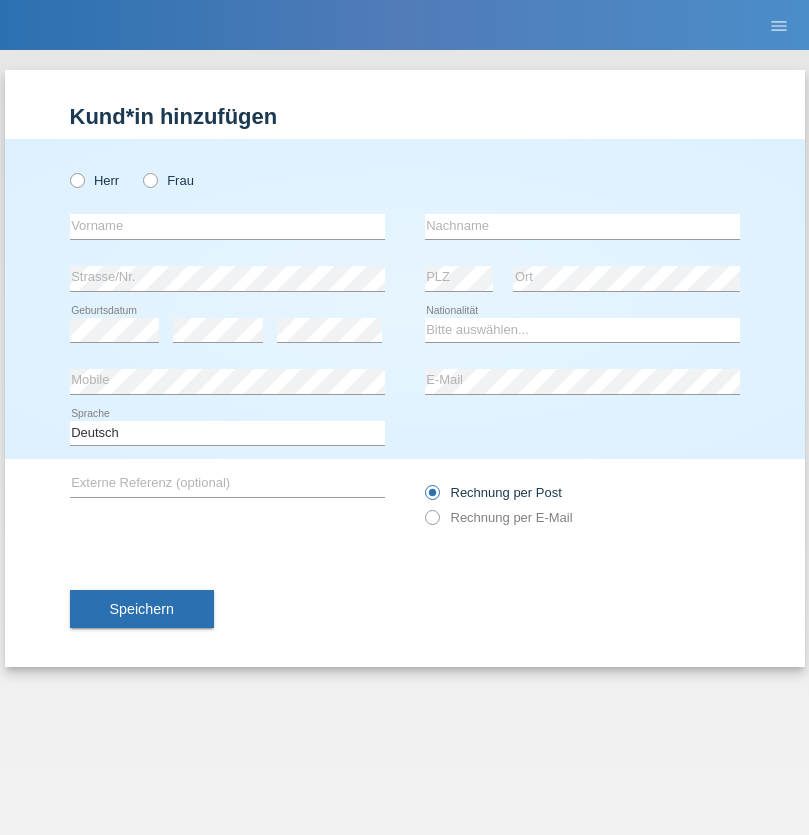 scroll, scrollTop: 0, scrollLeft: 0, axis: both 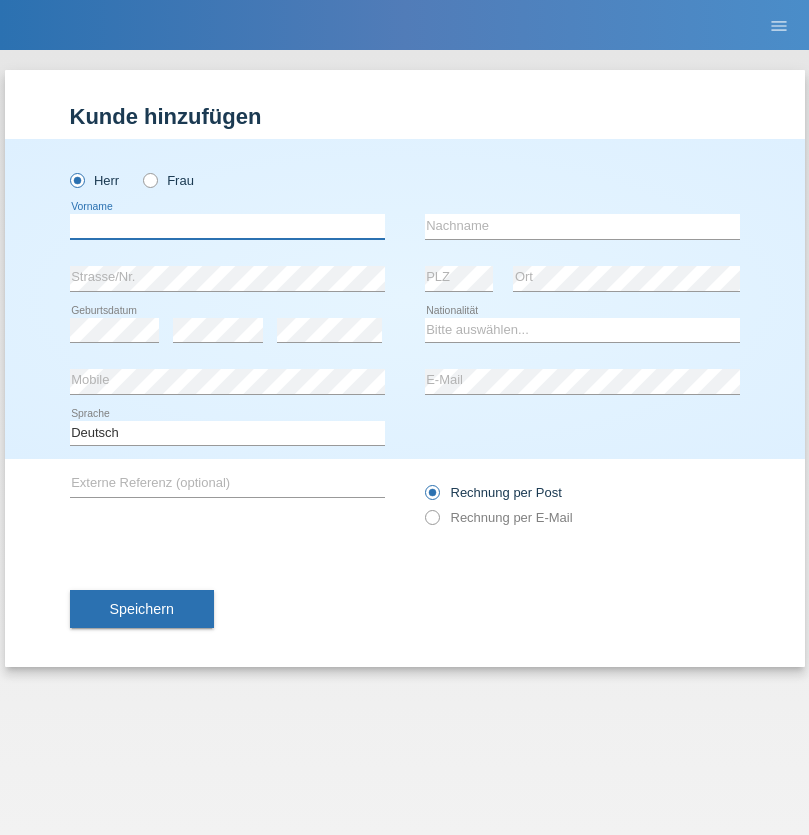 click at bounding box center (227, 226) 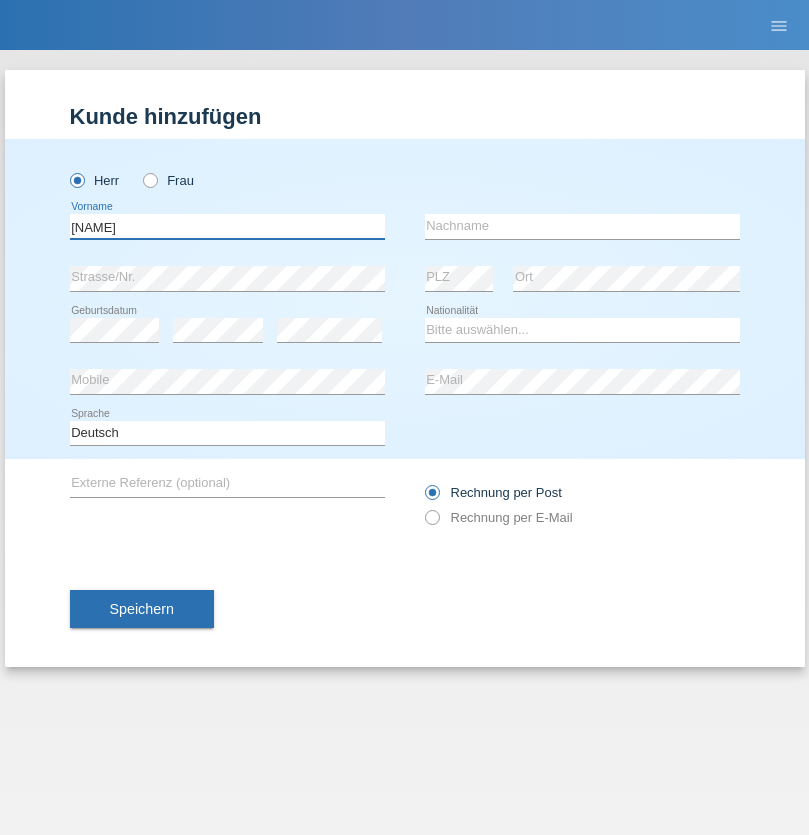 type on "Dirk" 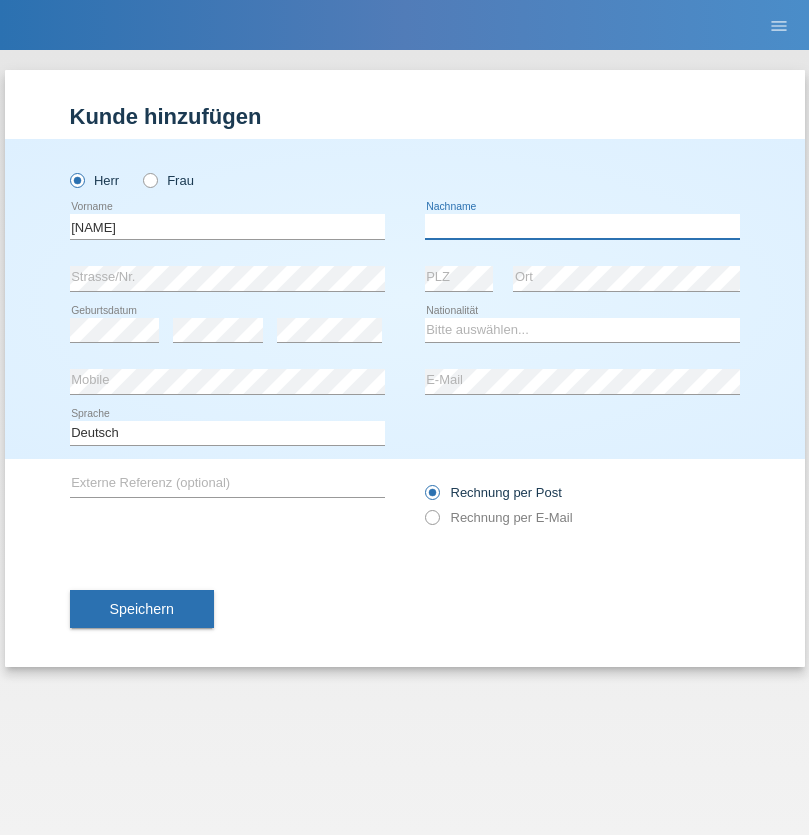 click at bounding box center [582, 226] 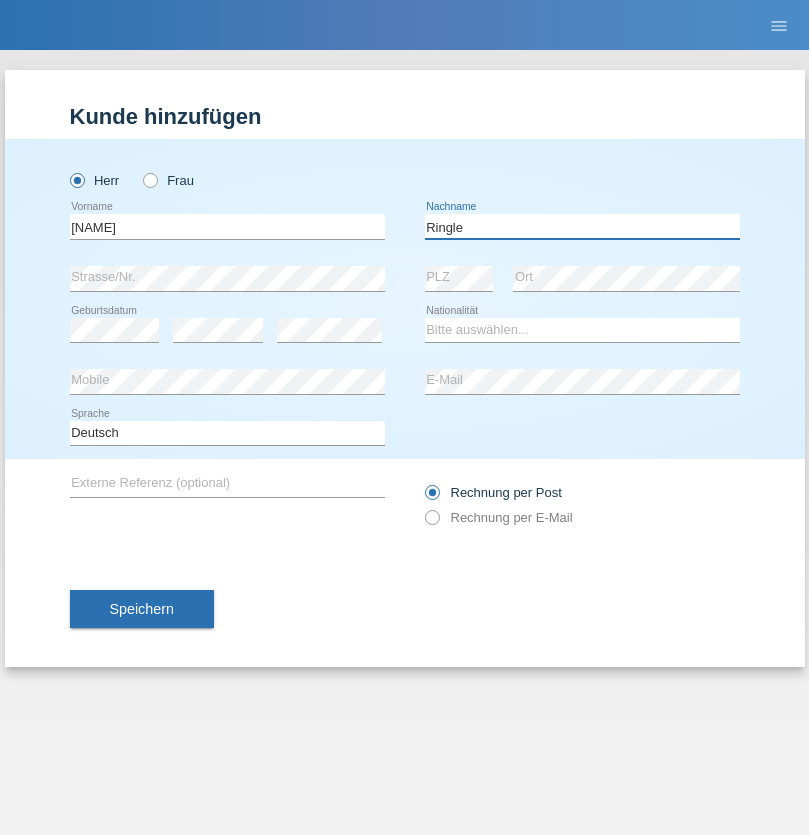 type on "Ringle" 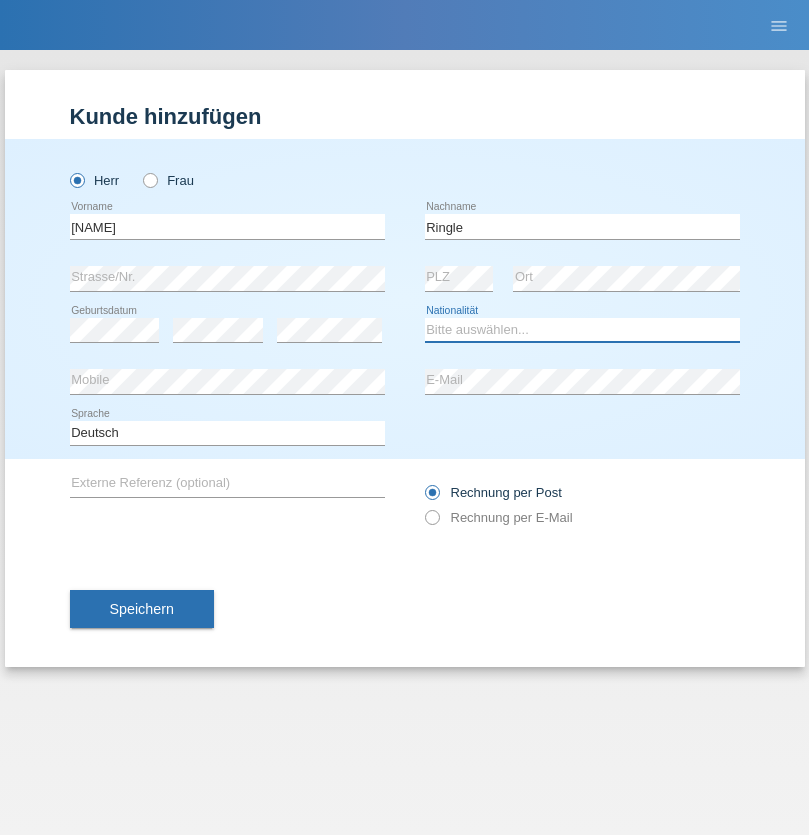 select on "DE" 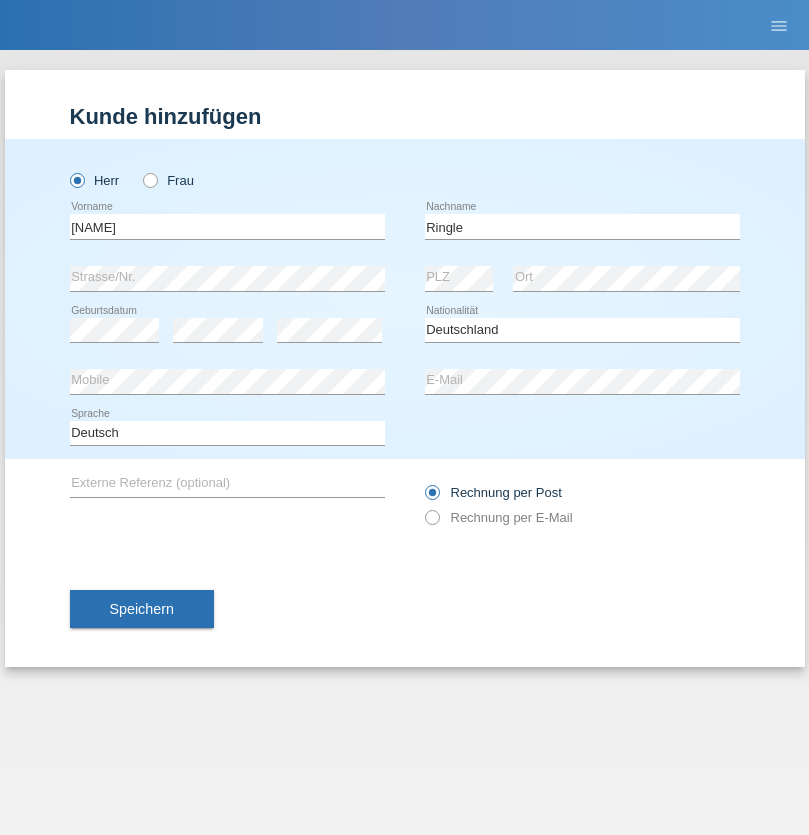 select on "C" 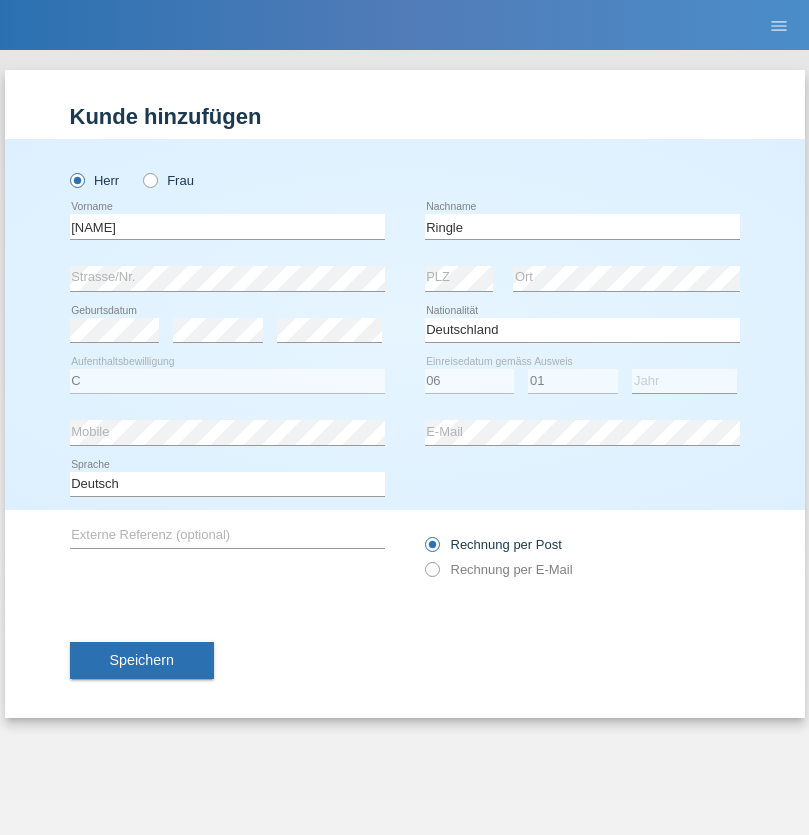 select on "2021" 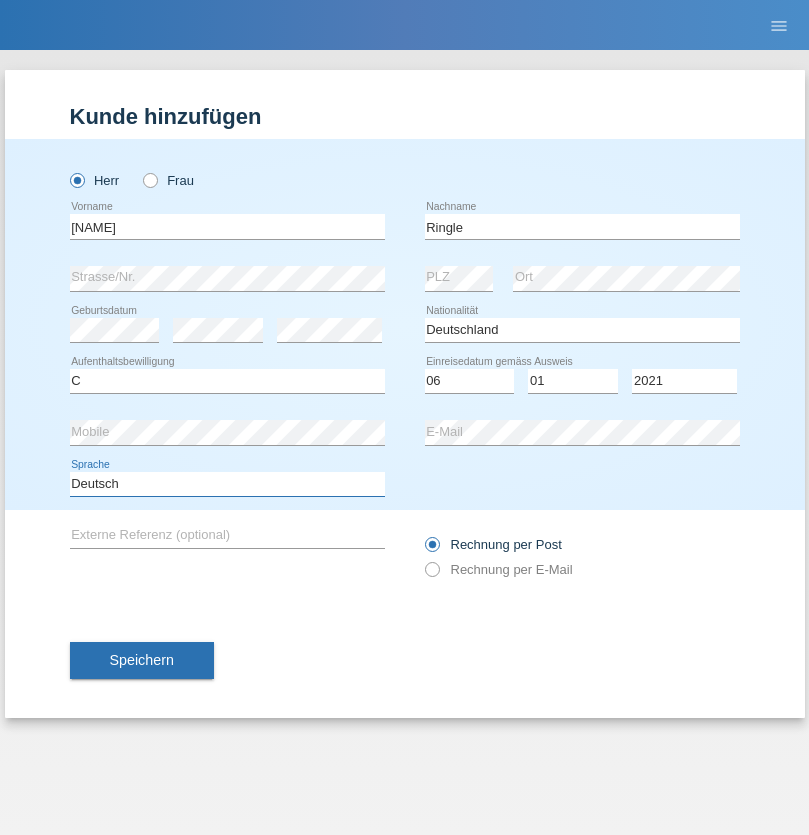 select on "en" 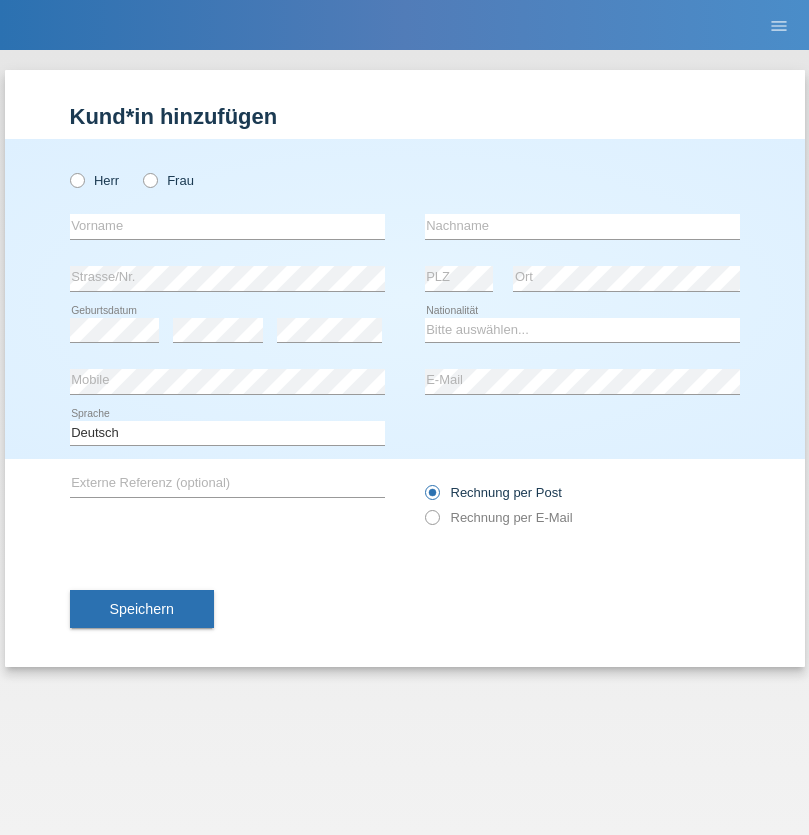 scroll, scrollTop: 0, scrollLeft: 0, axis: both 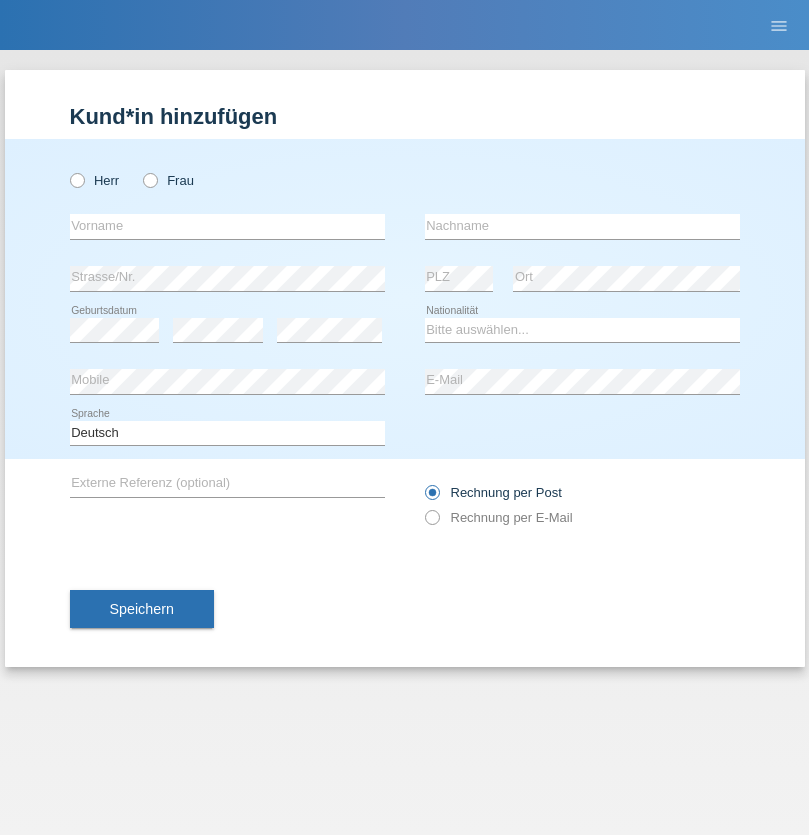 radio on "true" 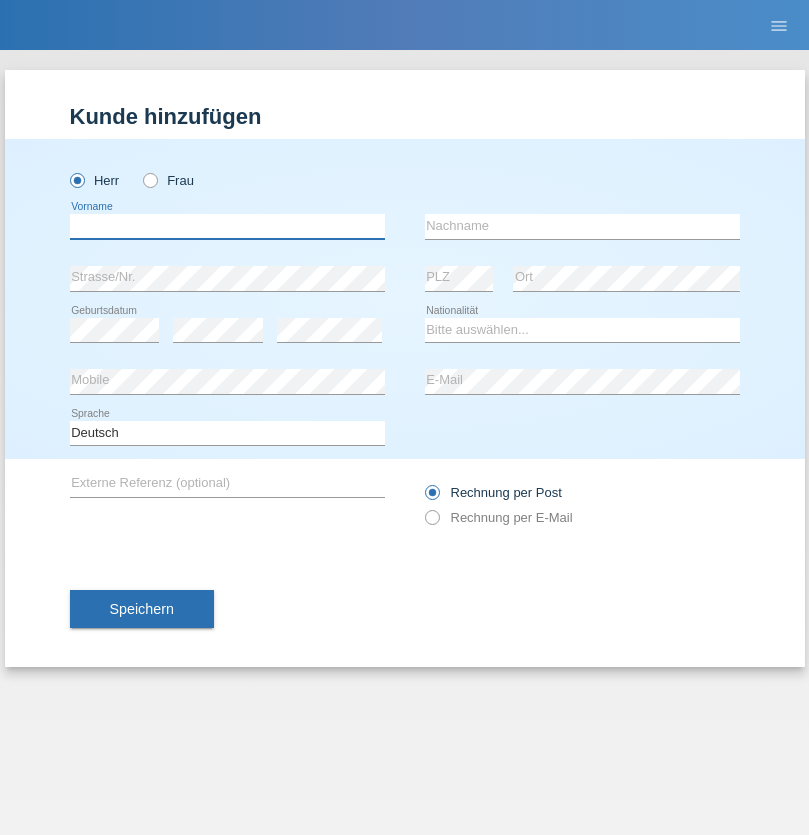 click at bounding box center (227, 226) 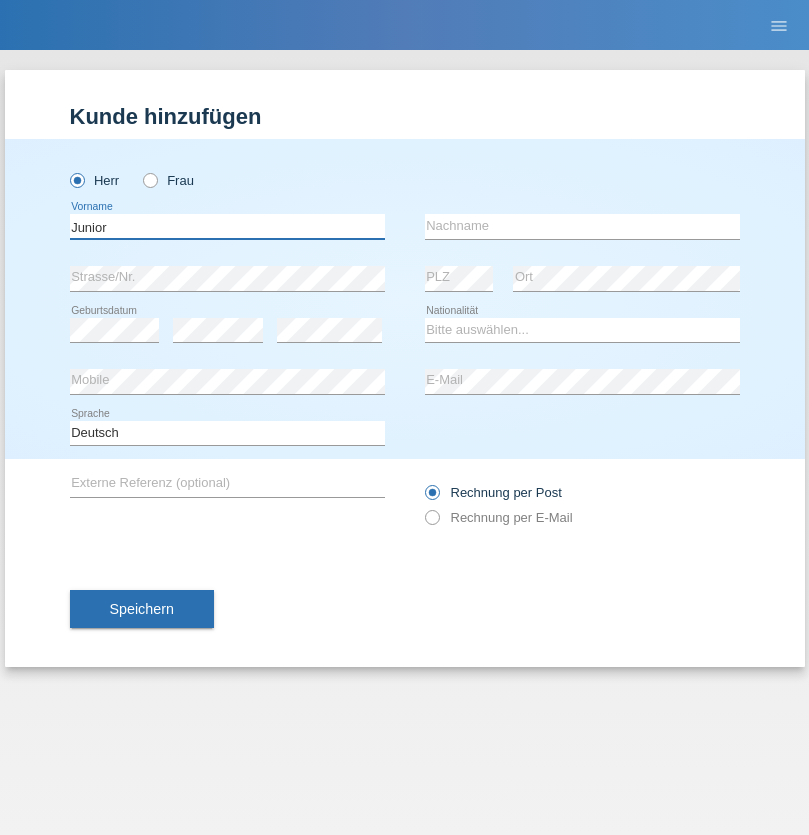 type on "Junior" 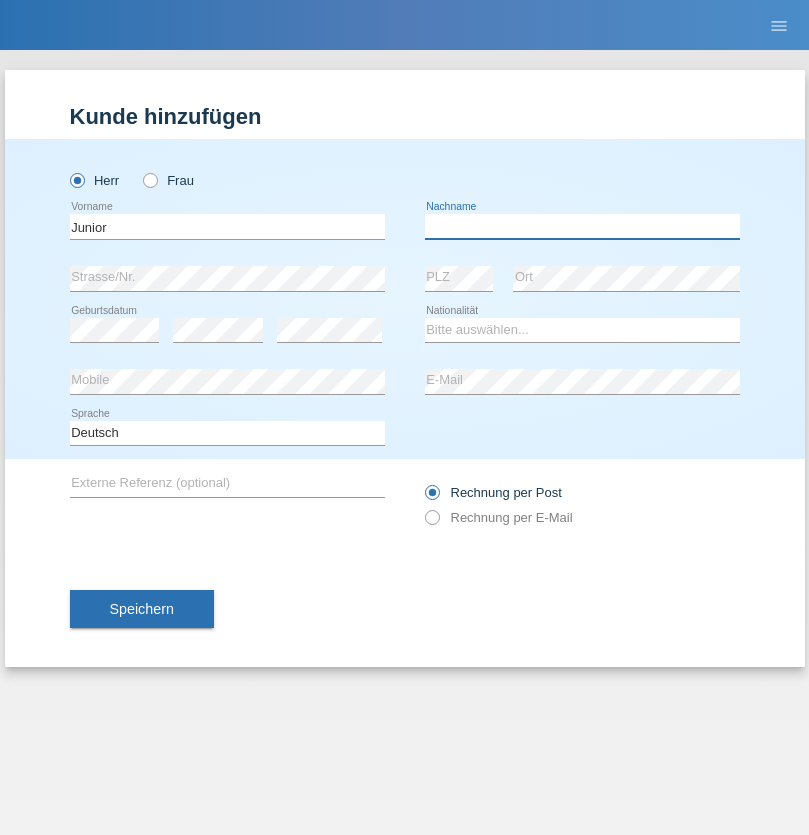 click at bounding box center (582, 226) 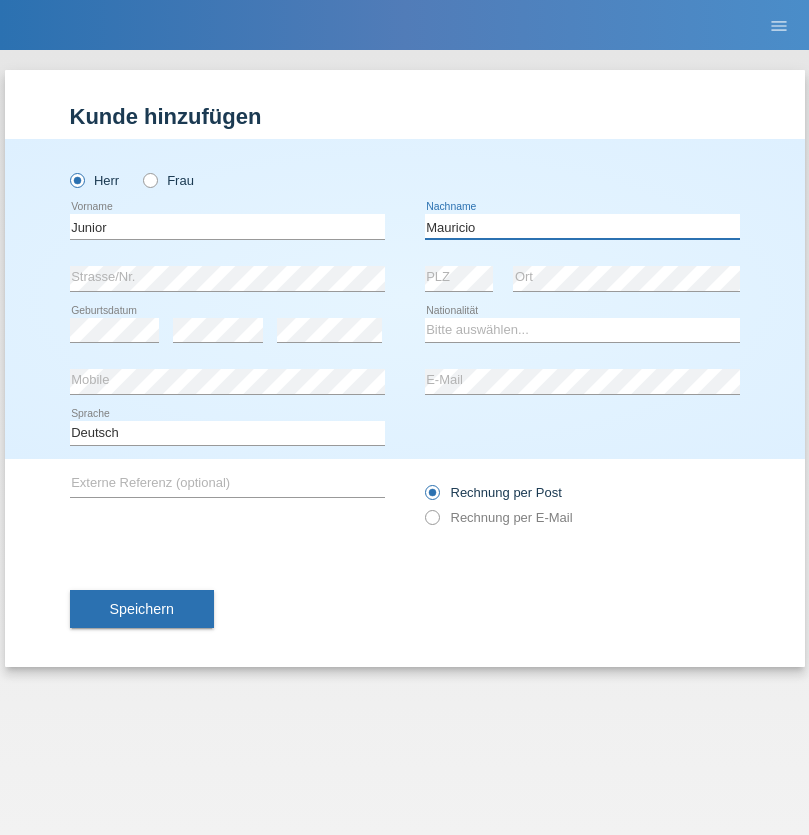 type on "Mauricio" 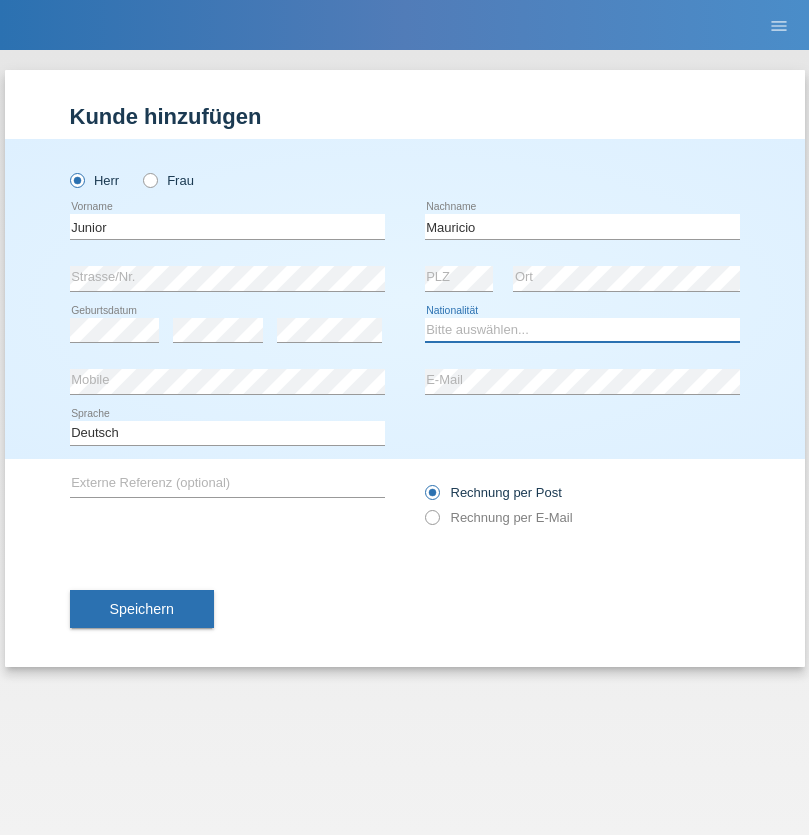 select on "CH" 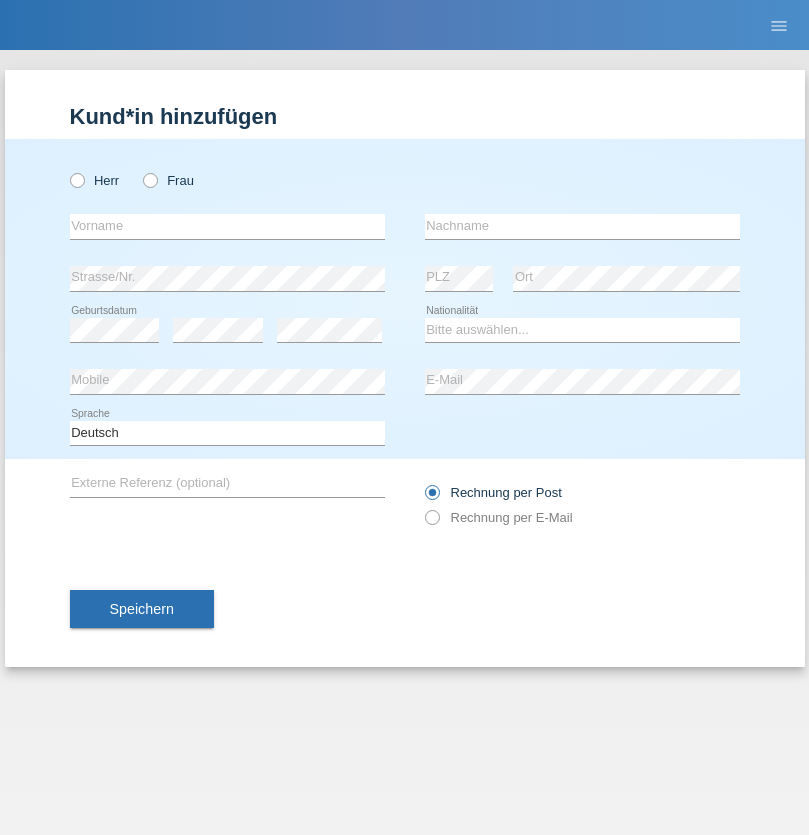 scroll, scrollTop: 0, scrollLeft: 0, axis: both 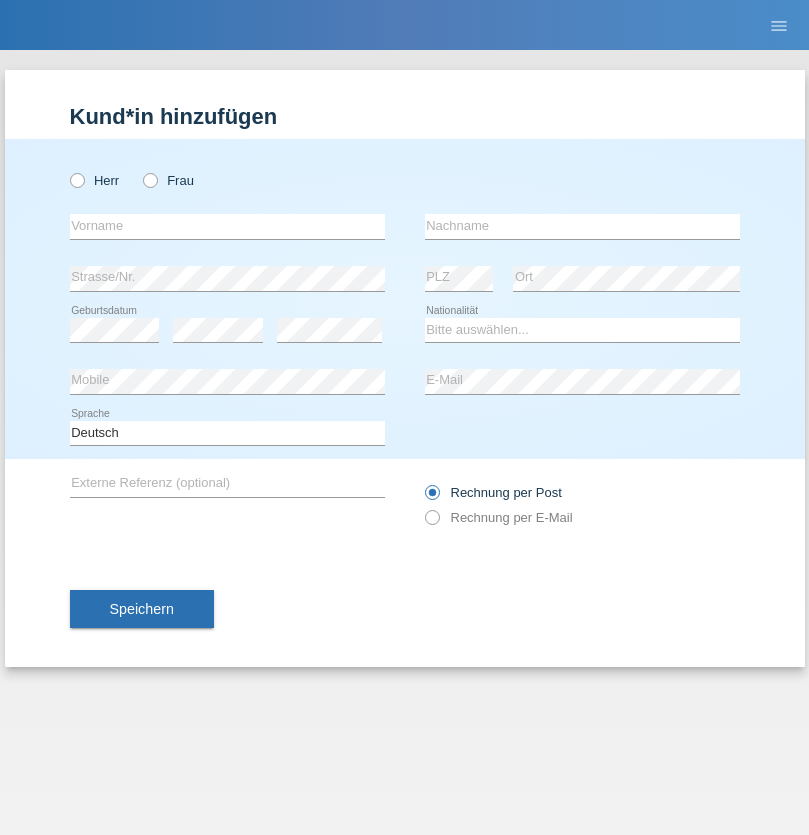 radio on "true" 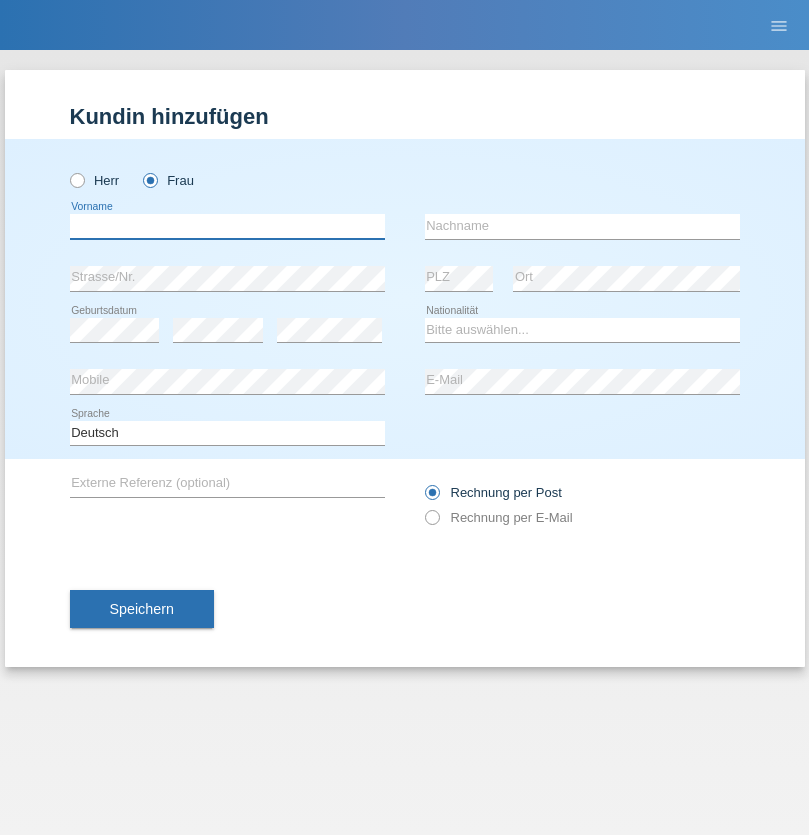 click at bounding box center (227, 226) 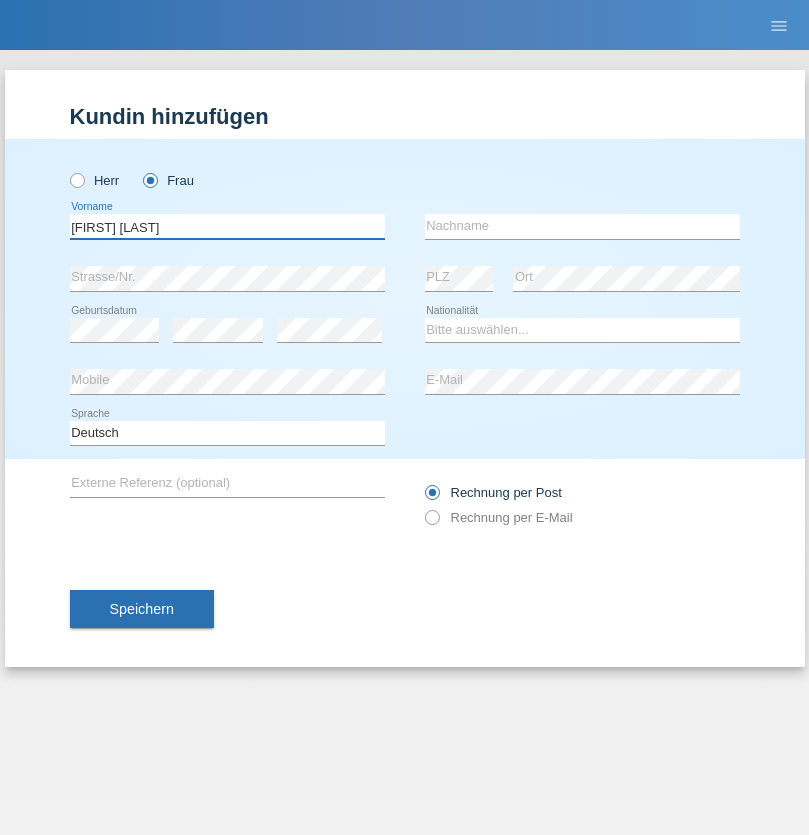 type on "[FIRST] [LAST]" 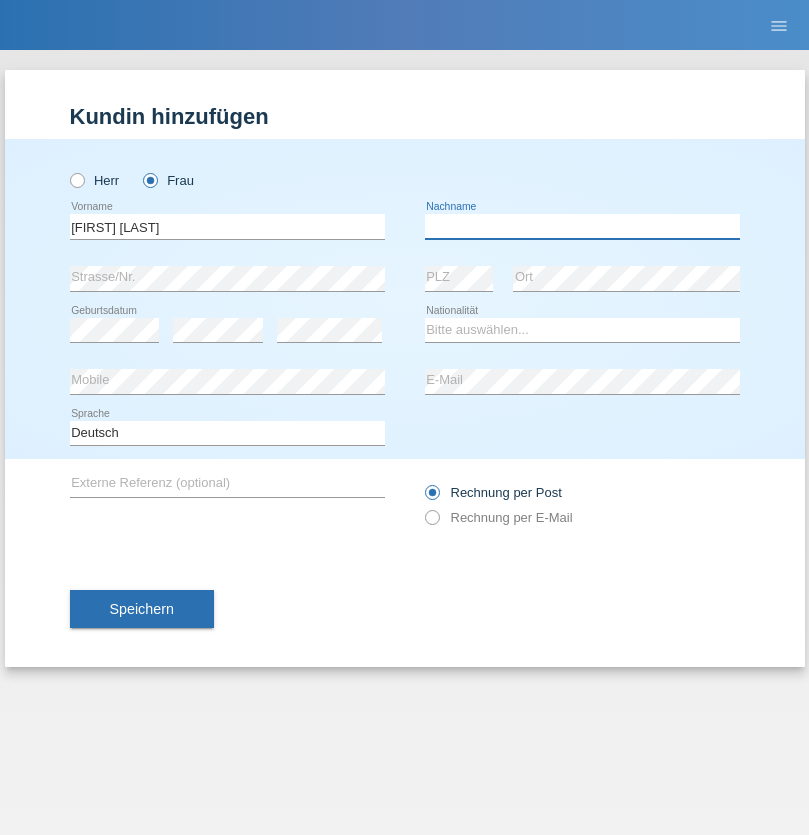 click at bounding box center [582, 226] 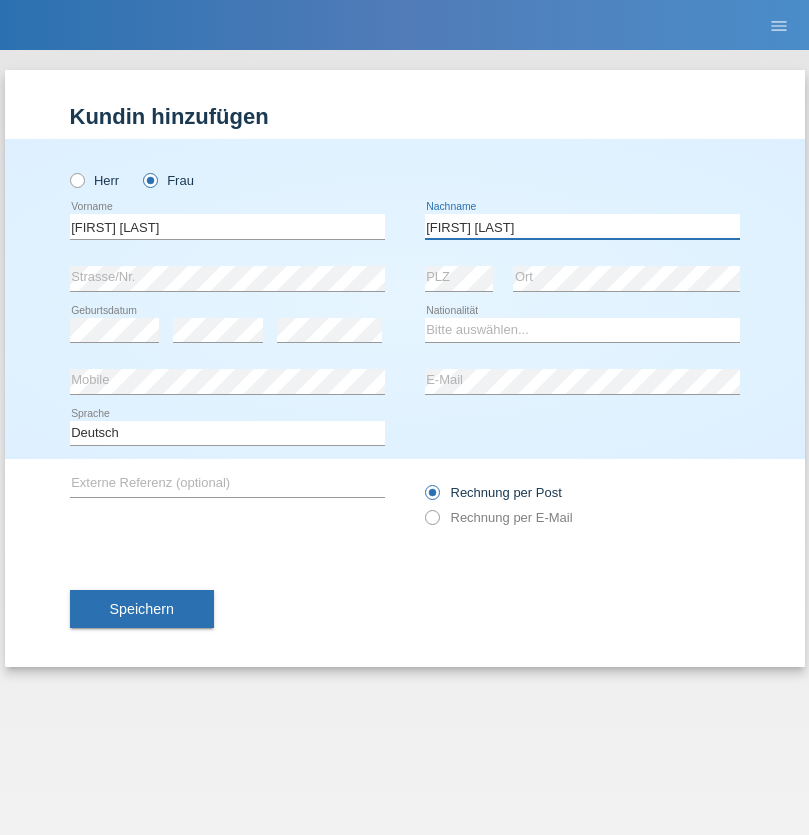 type on "[FIRST] [LAST]" 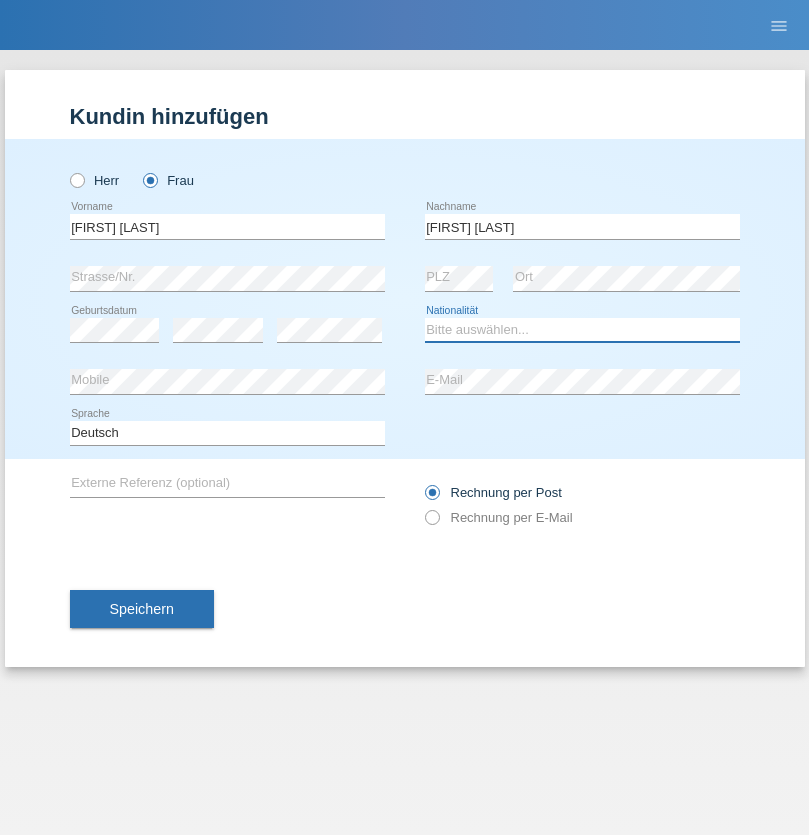 select on "CH" 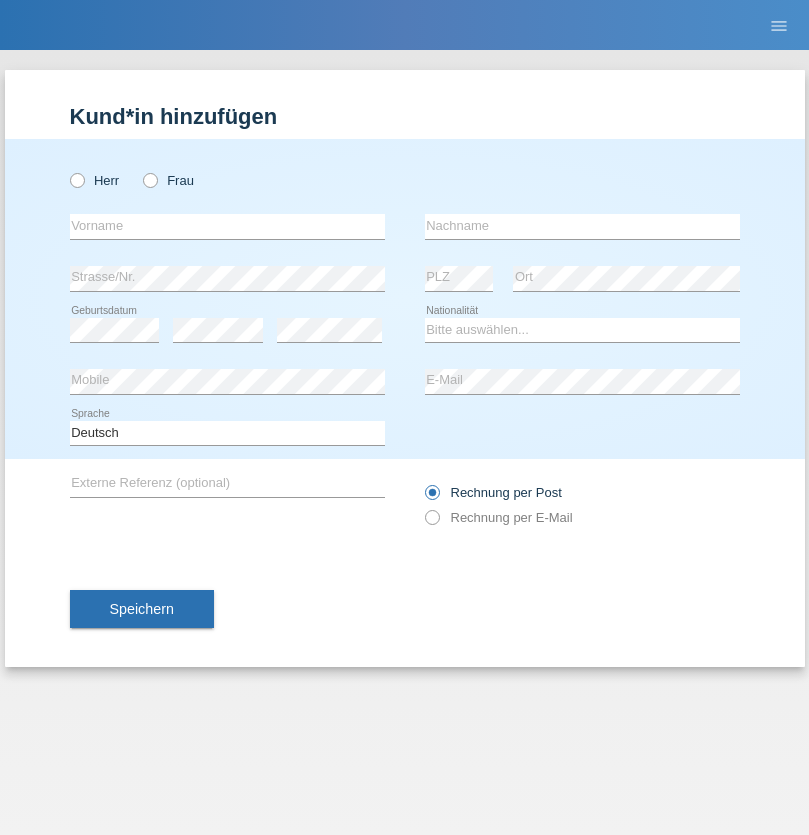 scroll, scrollTop: 0, scrollLeft: 0, axis: both 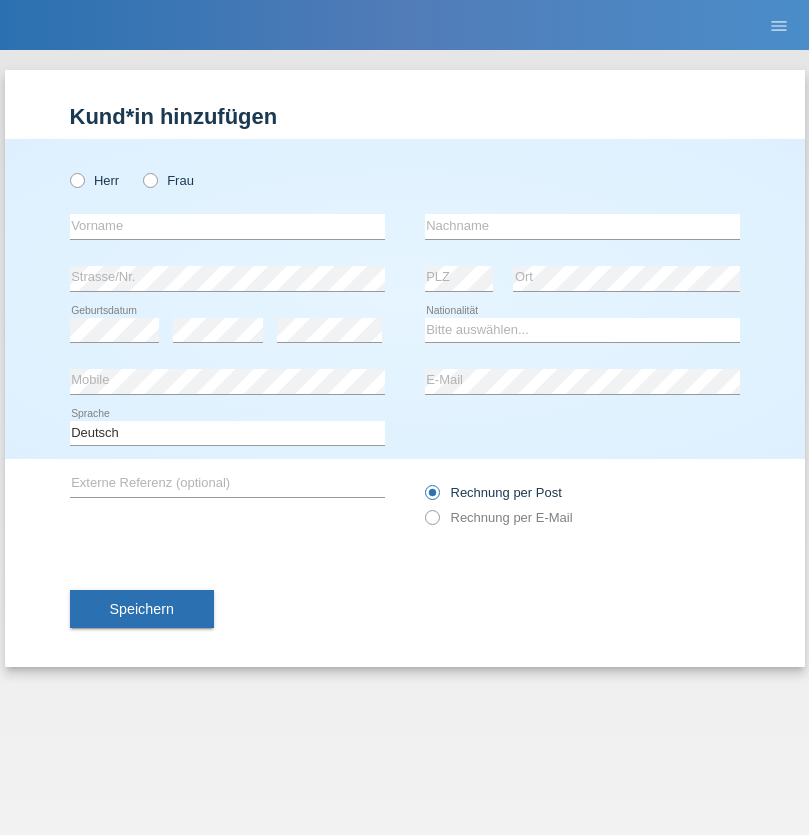 radio on "true" 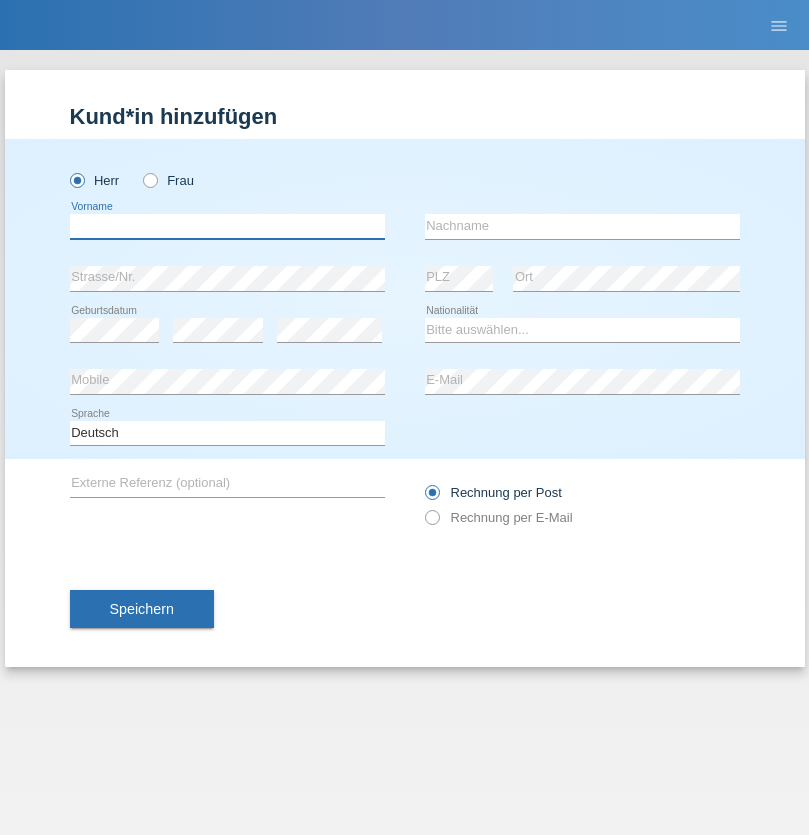 click at bounding box center [227, 226] 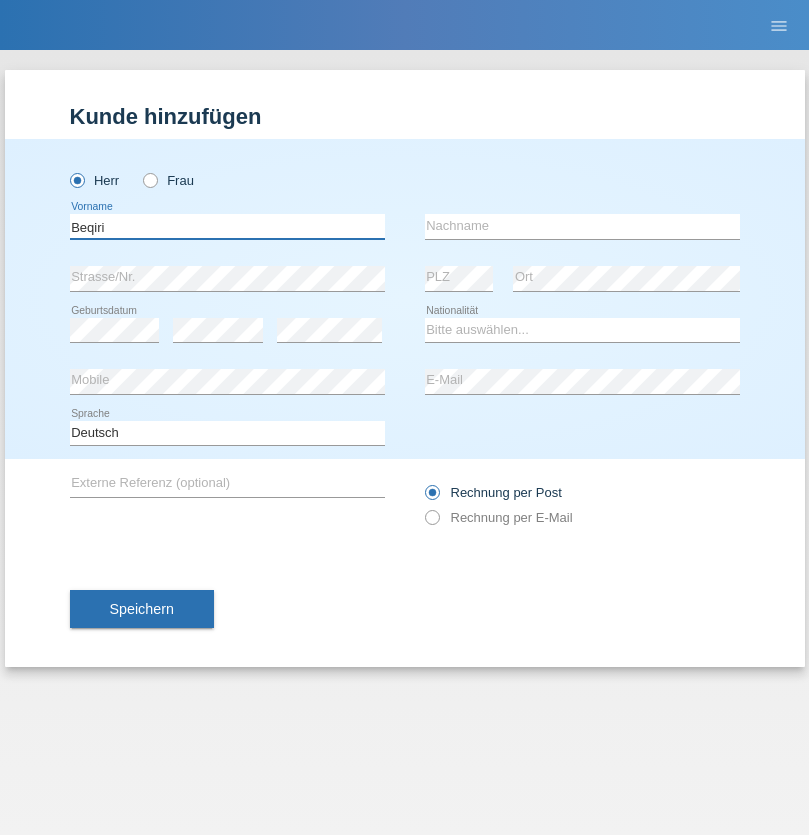 type on "Beqiri" 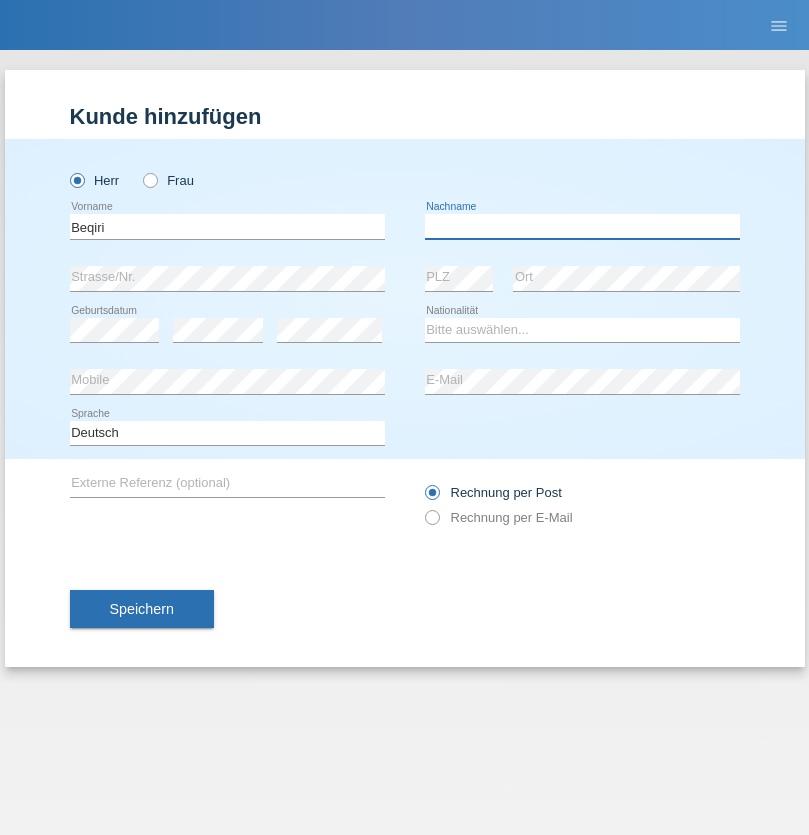 click at bounding box center [582, 226] 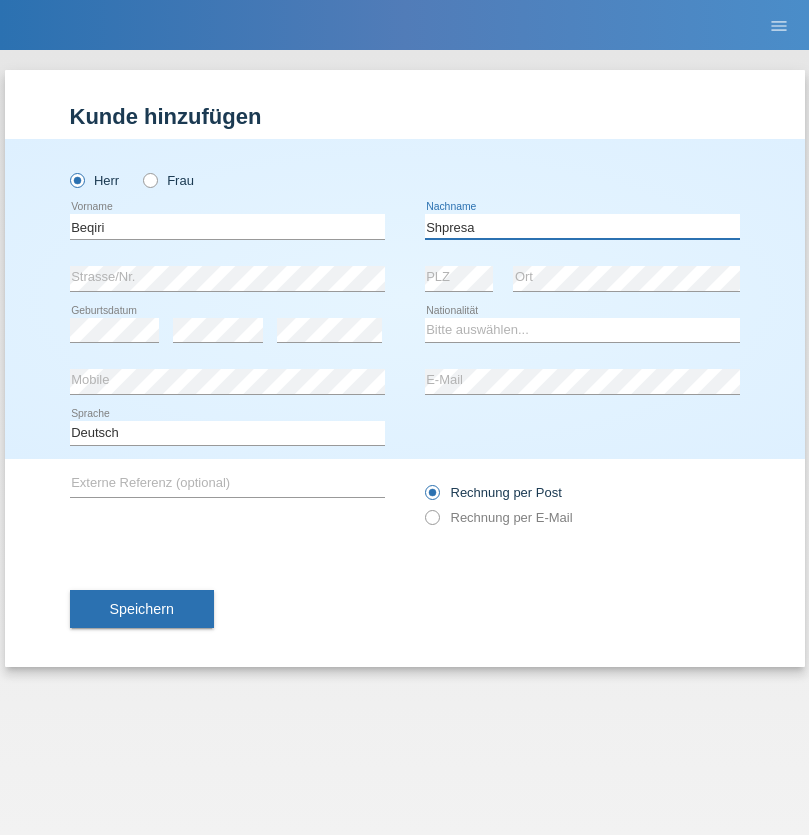 type on "Shpresa" 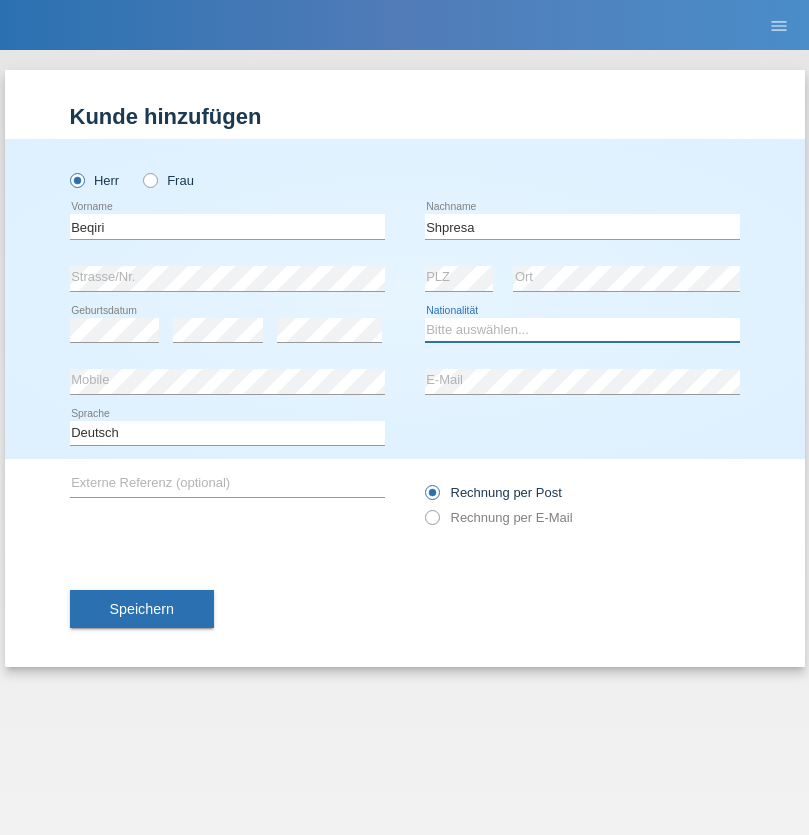select on "XK" 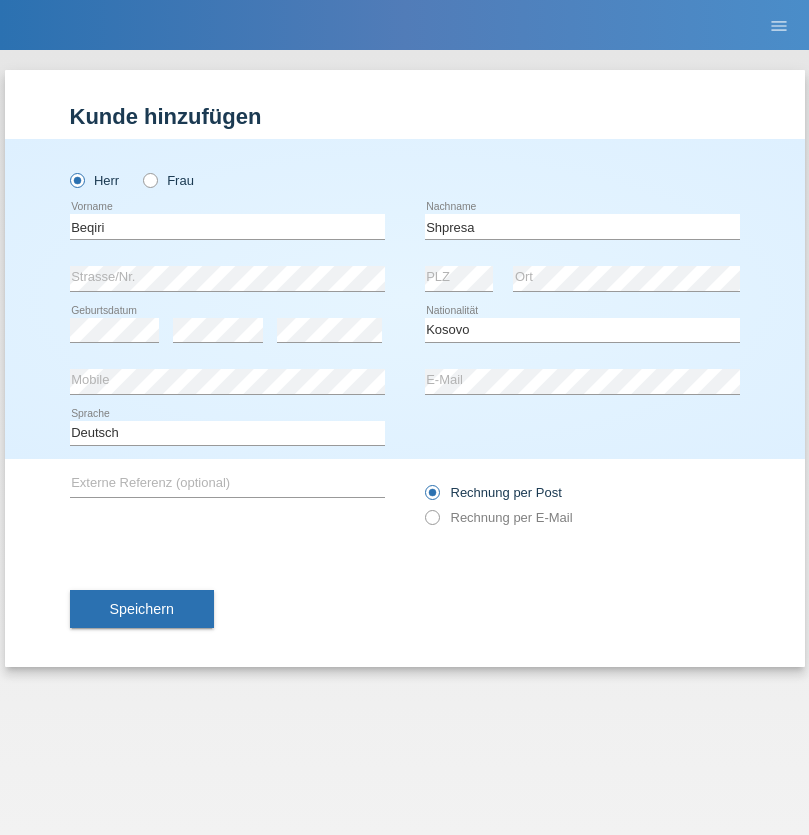 select on "C" 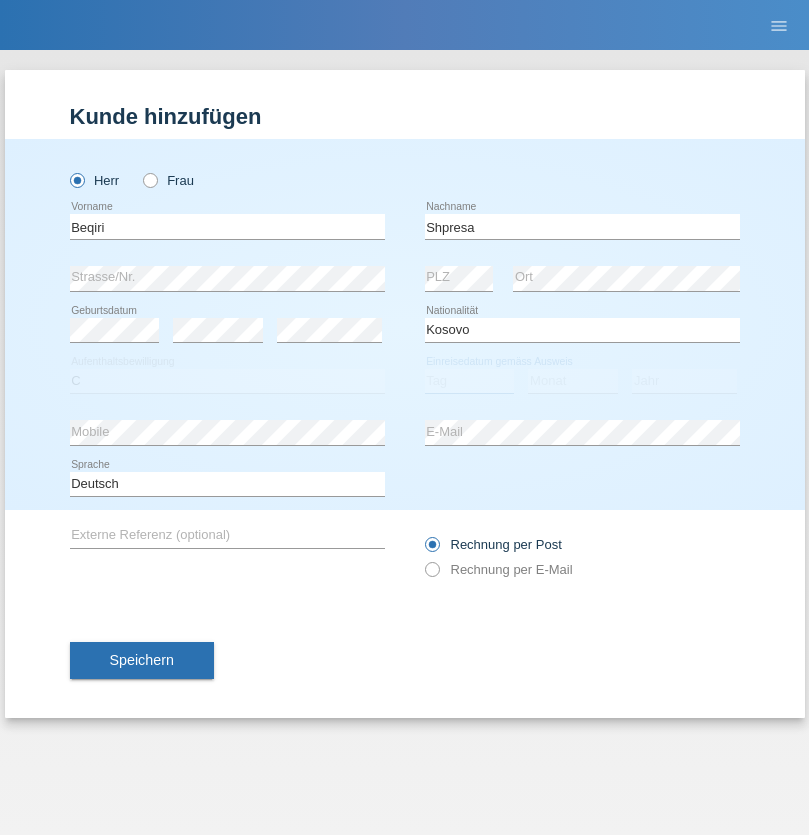 select on "08" 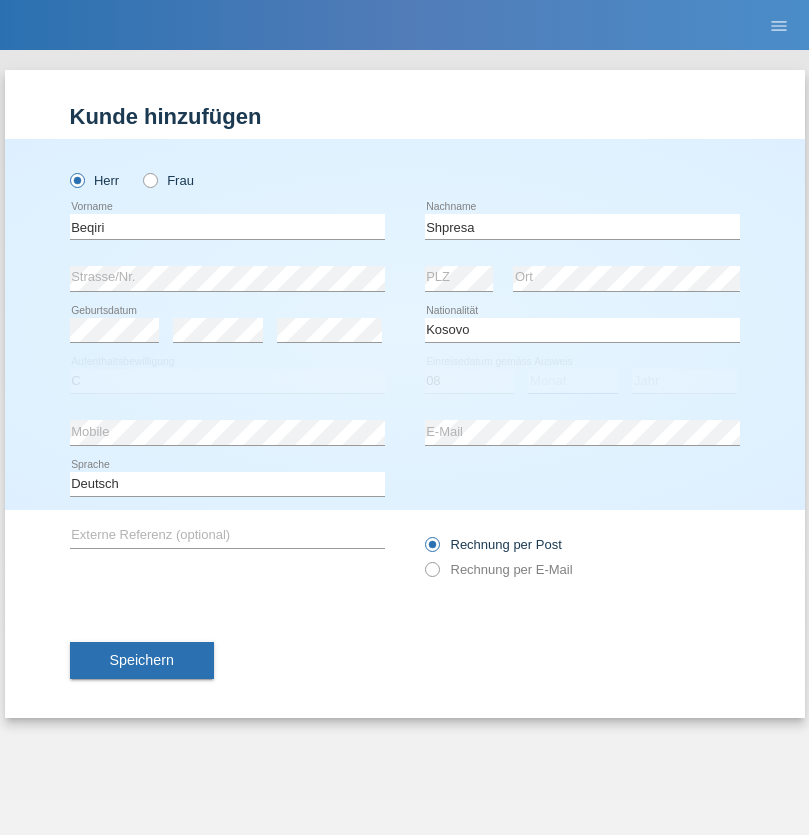 select on "02" 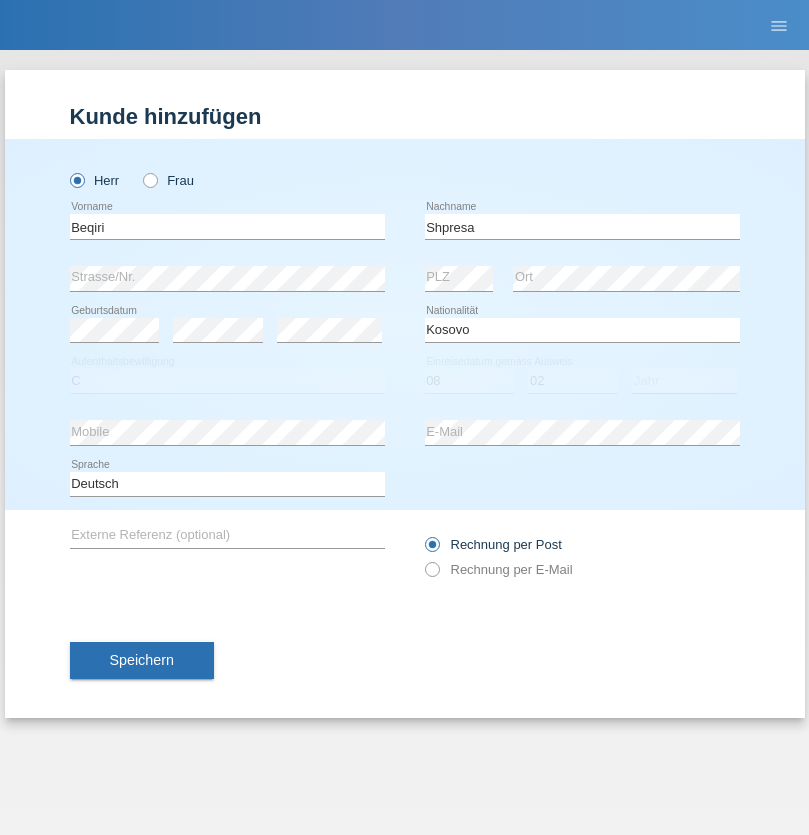 select on "1979" 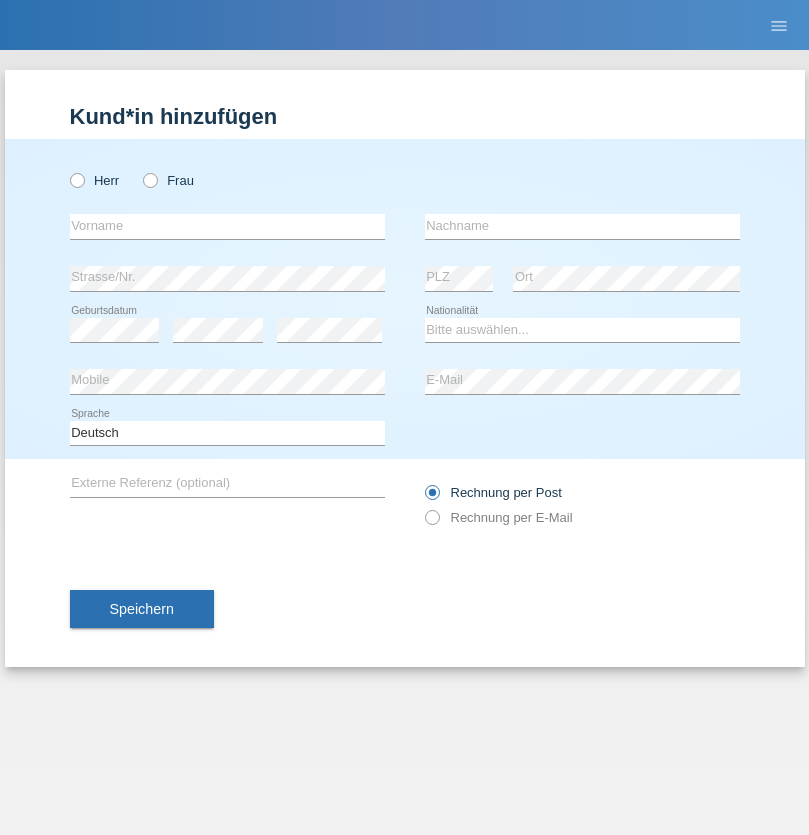 scroll, scrollTop: 0, scrollLeft: 0, axis: both 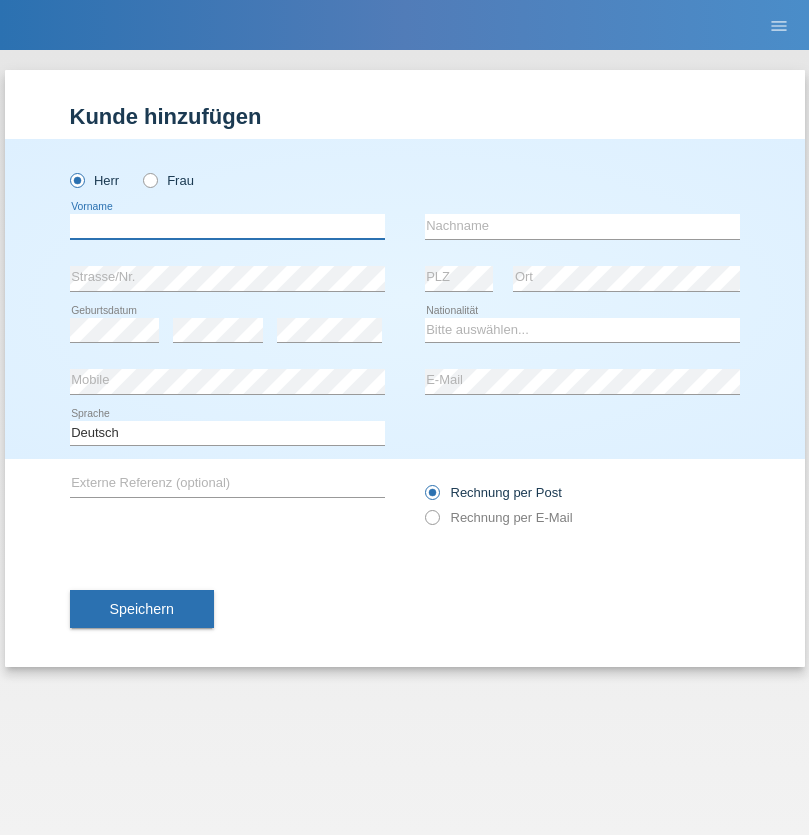 click at bounding box center (227, 226) 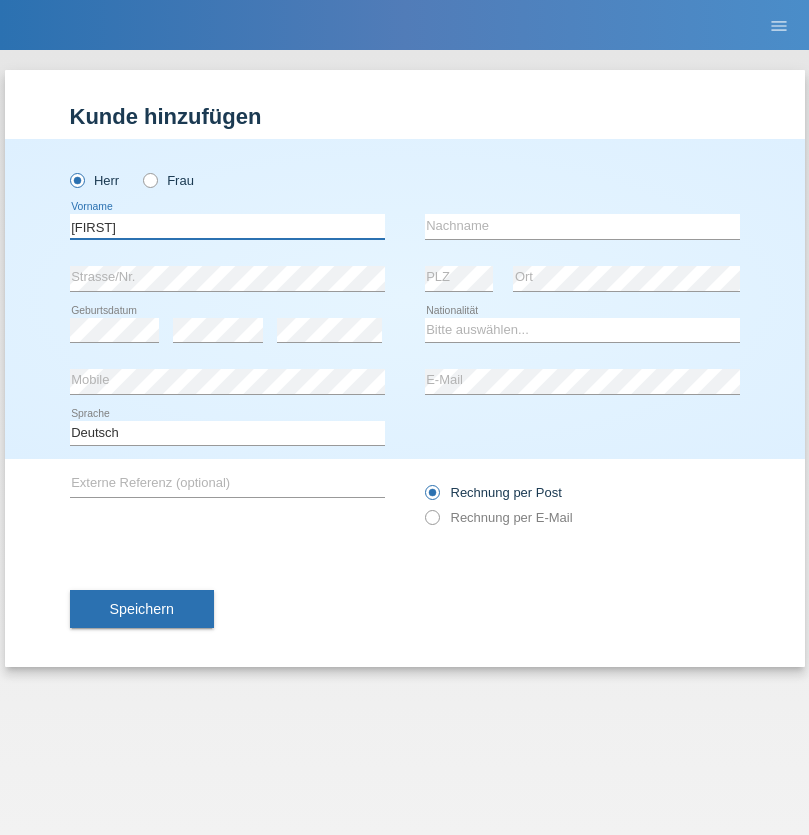 type on "[FIRST]" 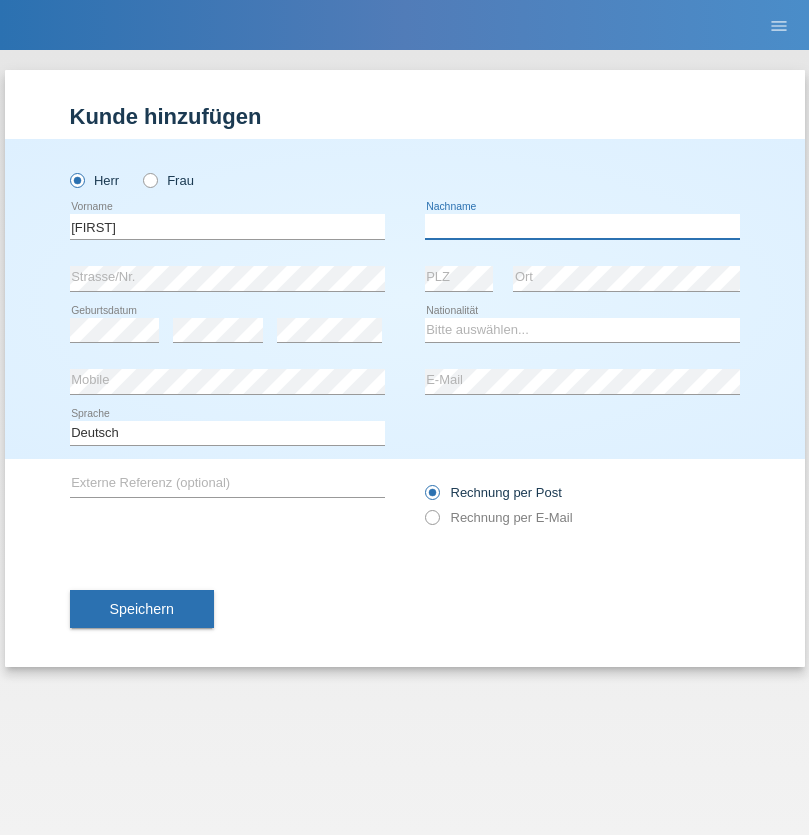 click at bounding box center [582, 226] 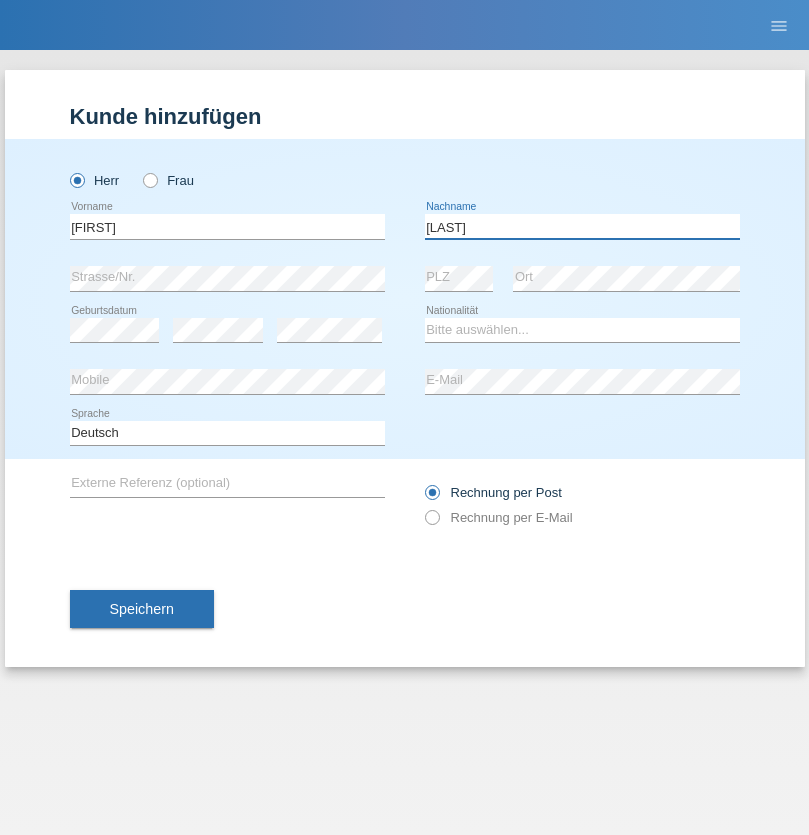 type on "[LAST]" 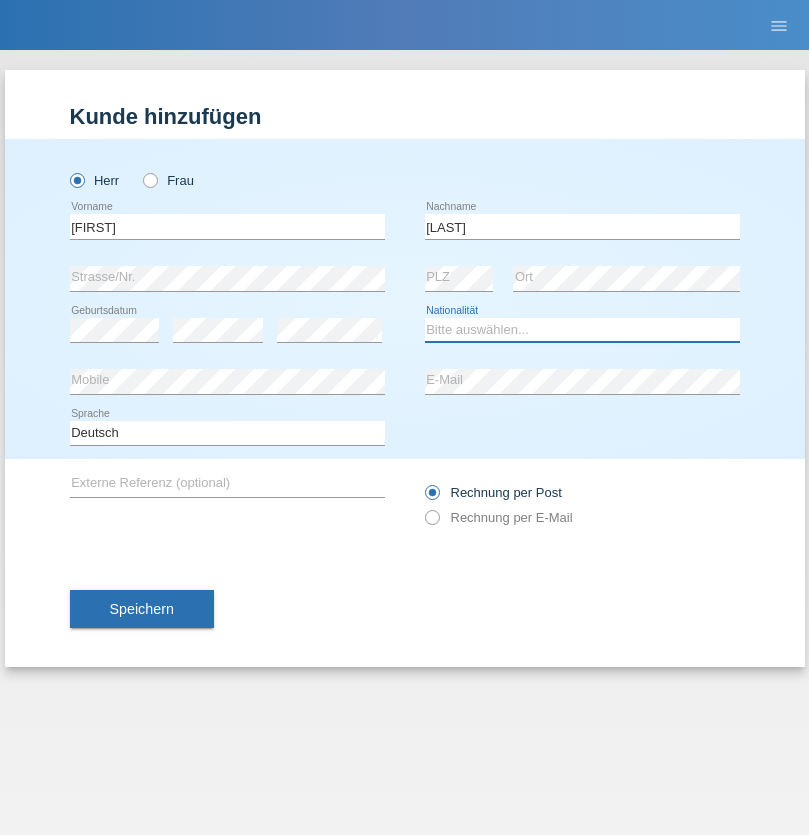 select on "CH" 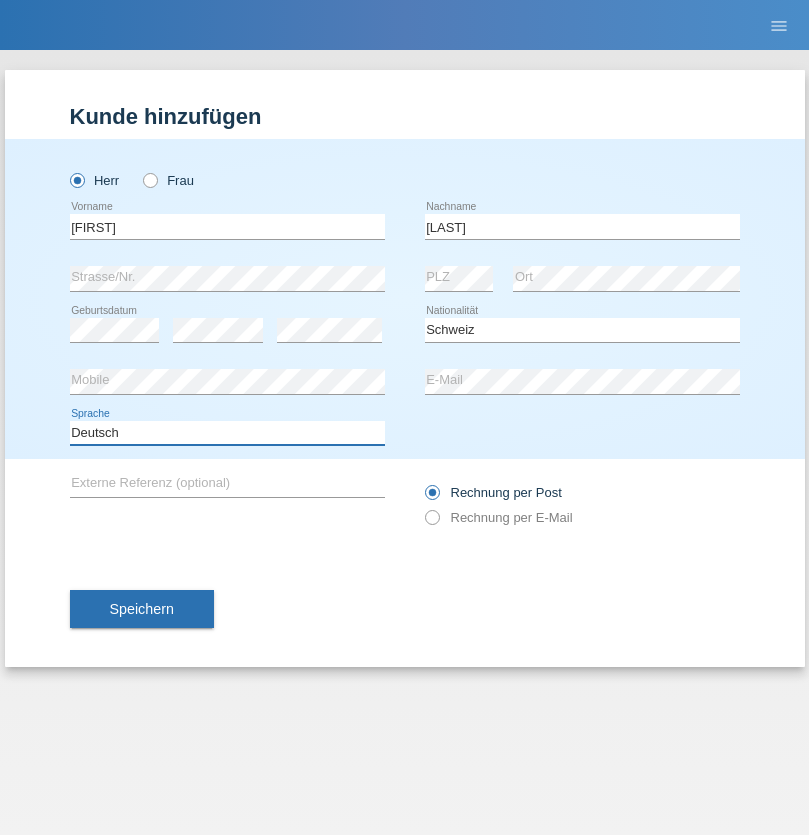 select on "en" 